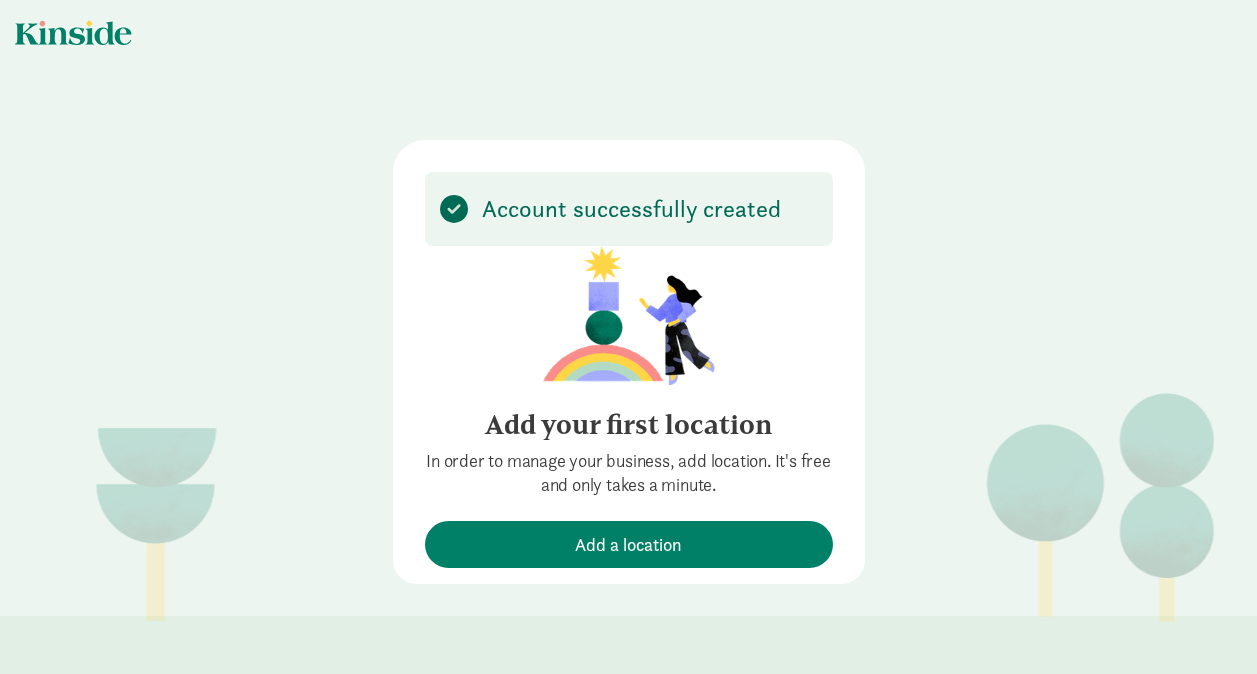 scroll, scrollTop: 0, scrollLeft: 0, axis: both 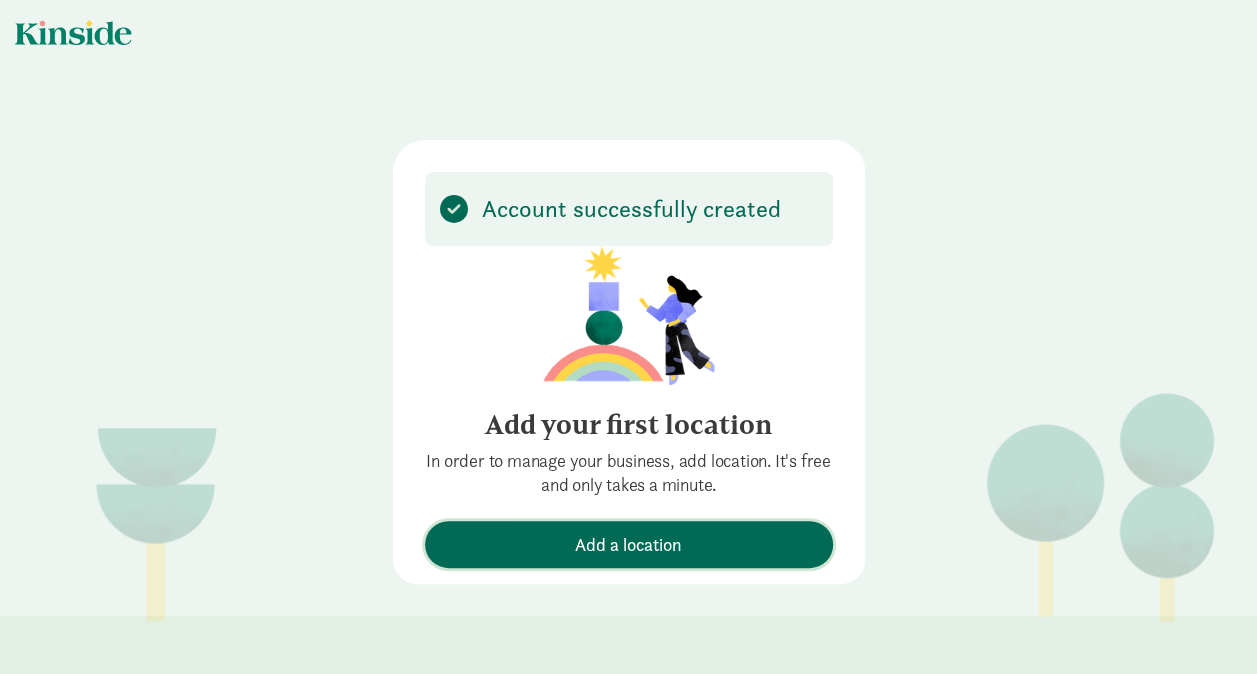 drag, startPoint x: 608, startPoint y: 546, endPoint x: 691, endPoint y: 487, distance: 101.8332 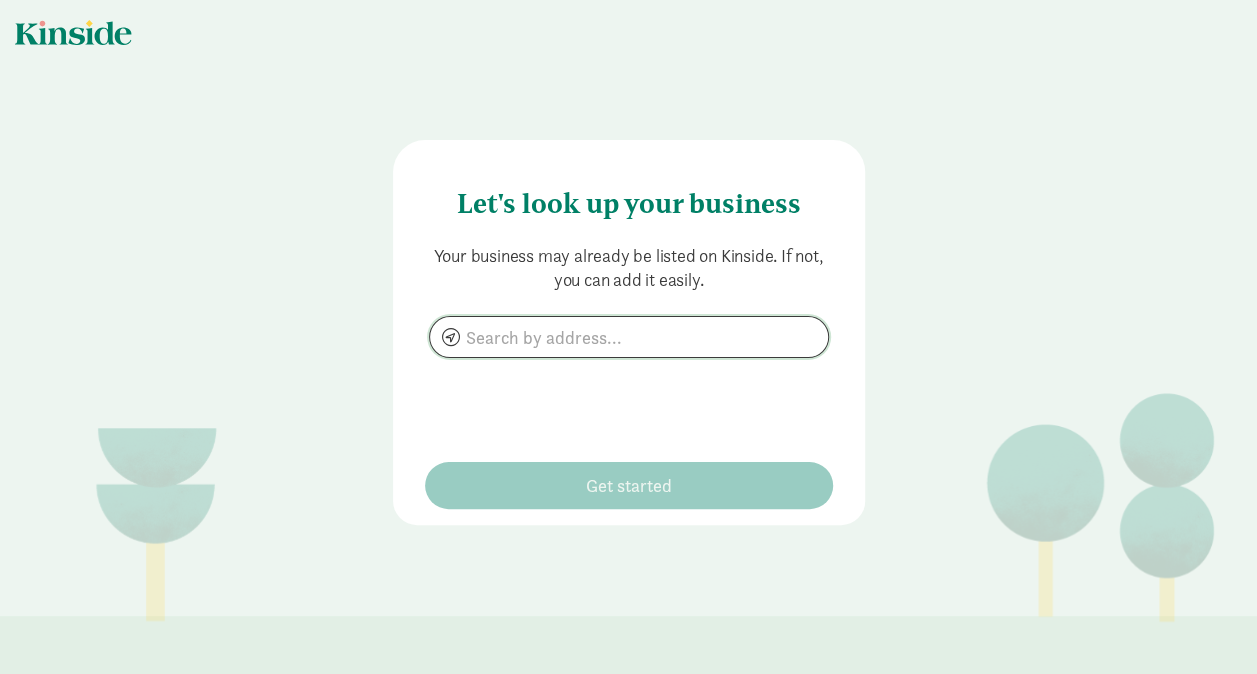 click 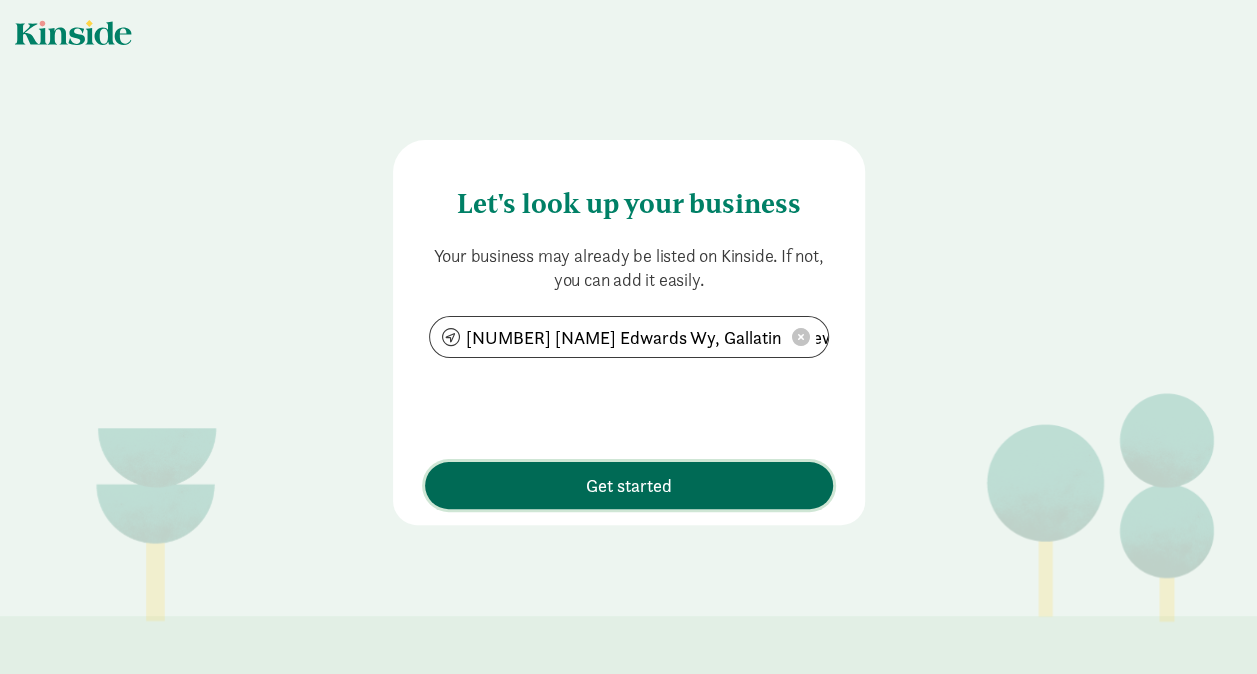 click on "Get started" at bounding box center (629, 485) 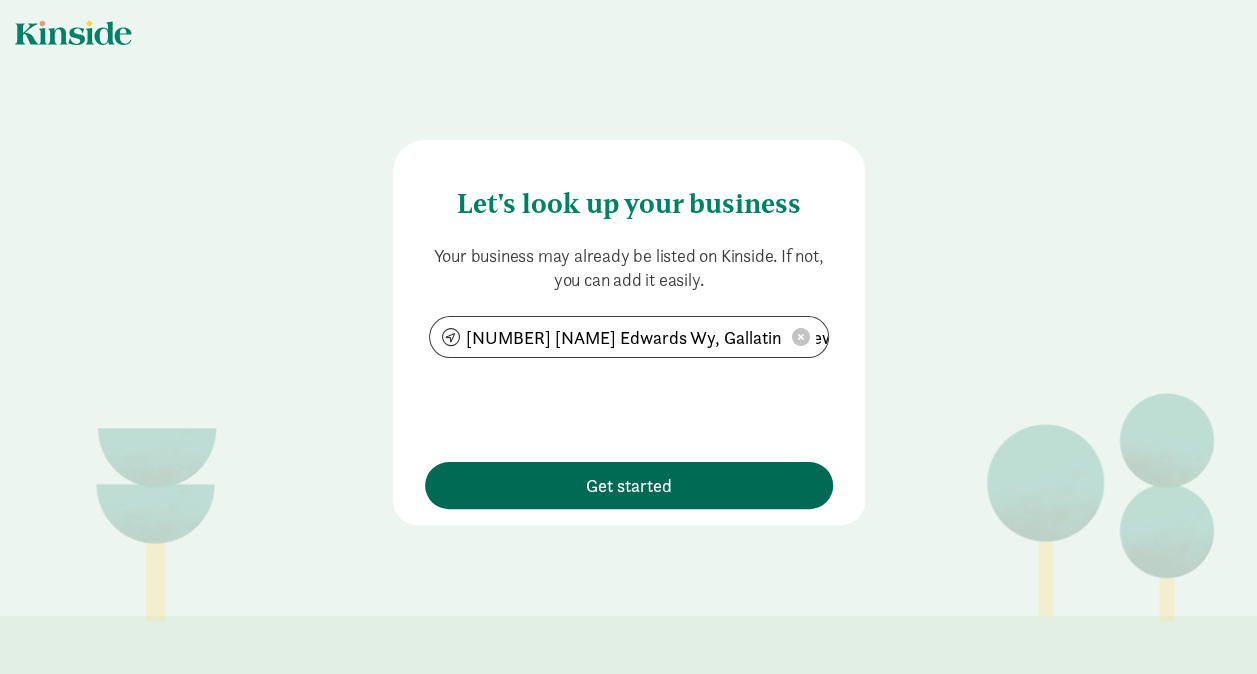 type on "252 Jonathan Edwards Wy, Gallatin Gateway, MT 59730" 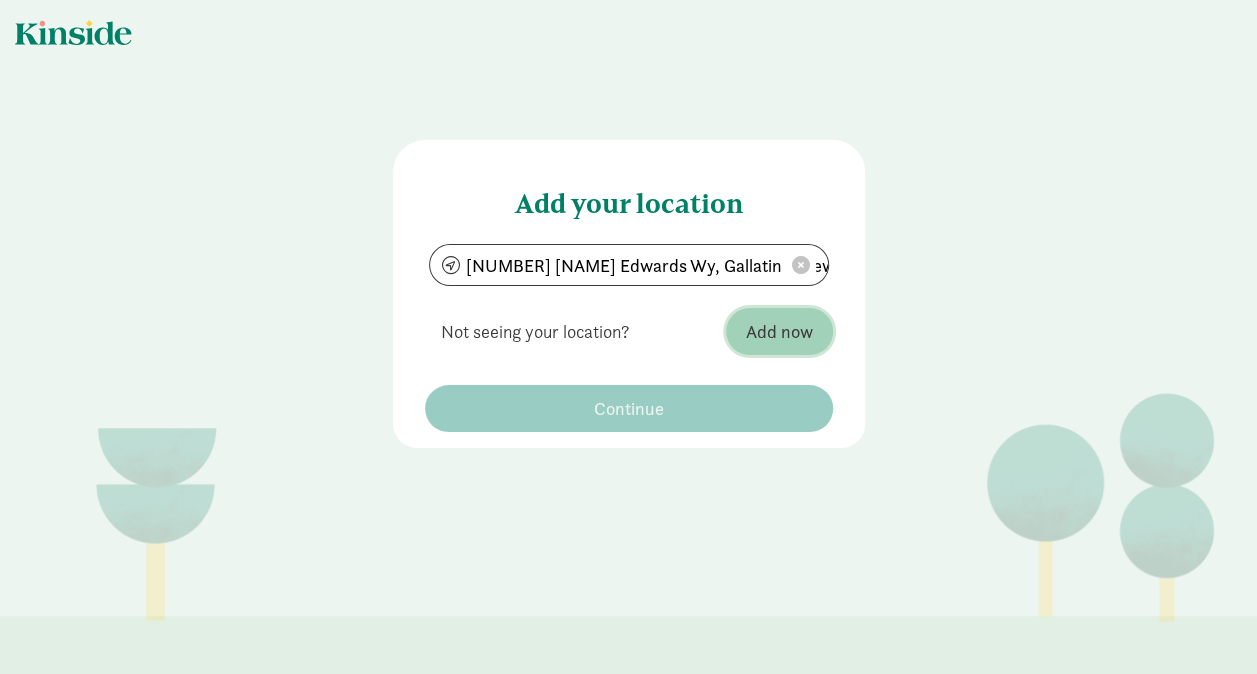 click on "Add now" at bounding box center [779, 331] 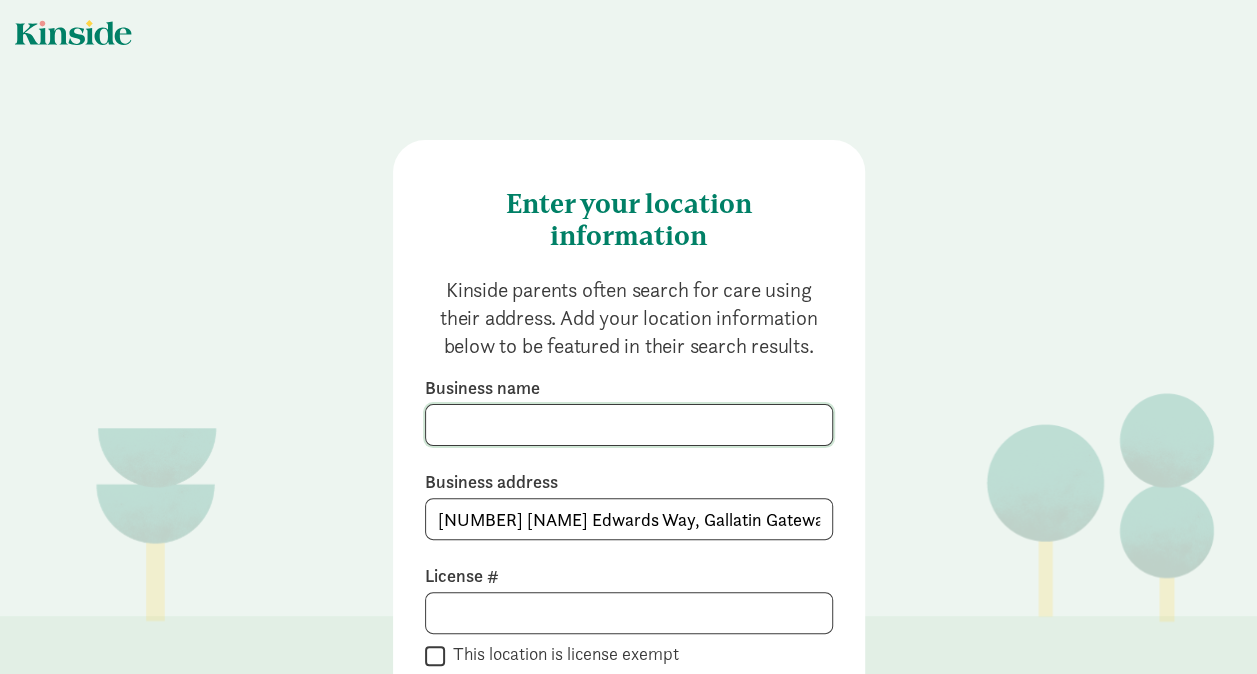 click 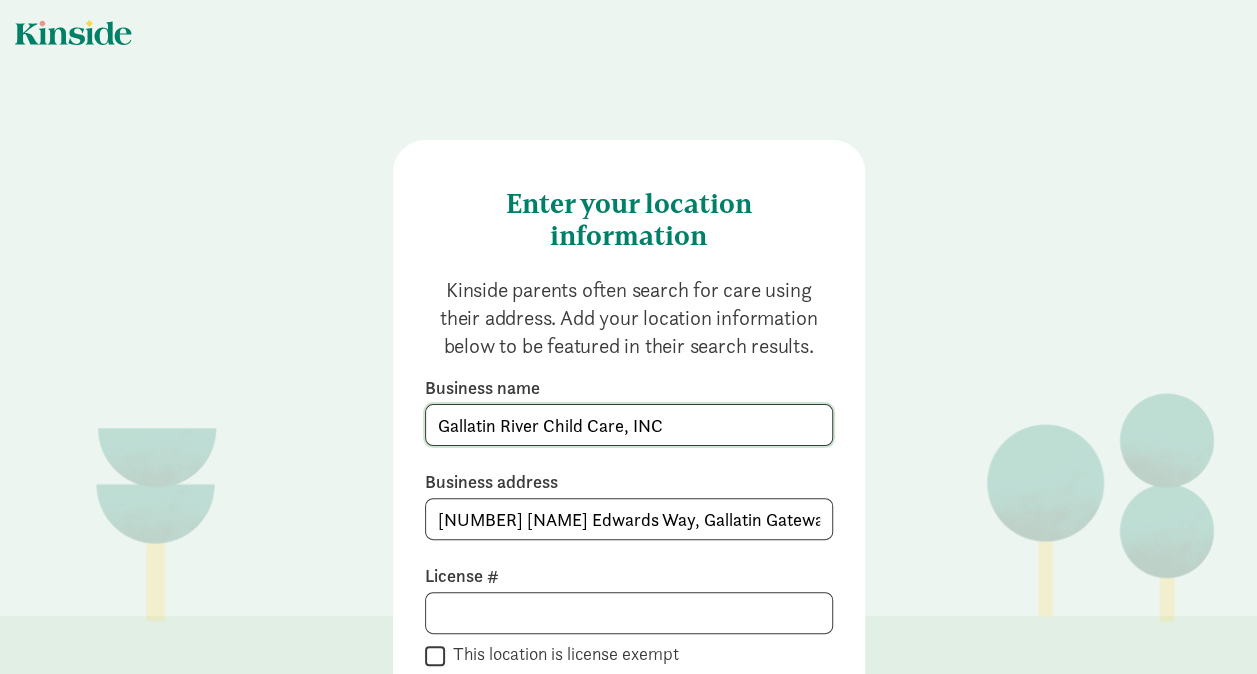 type on "Gallatin River Child Care, INC" 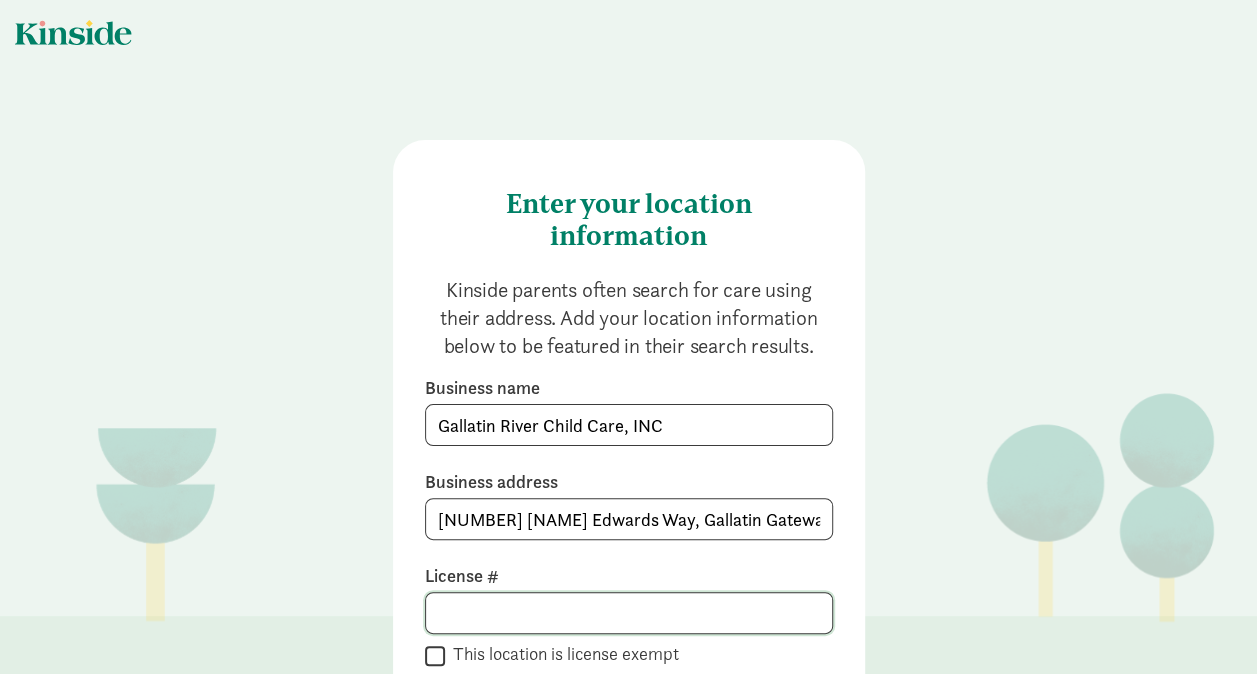 click 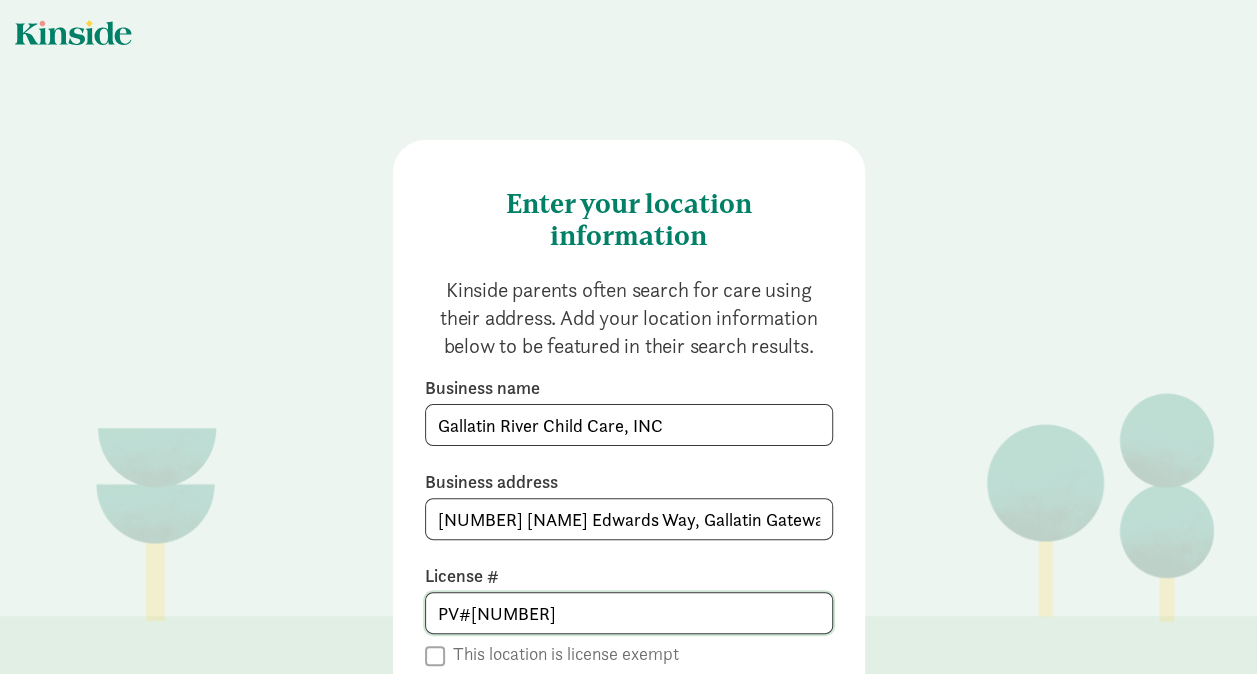 click on "PV#110184" 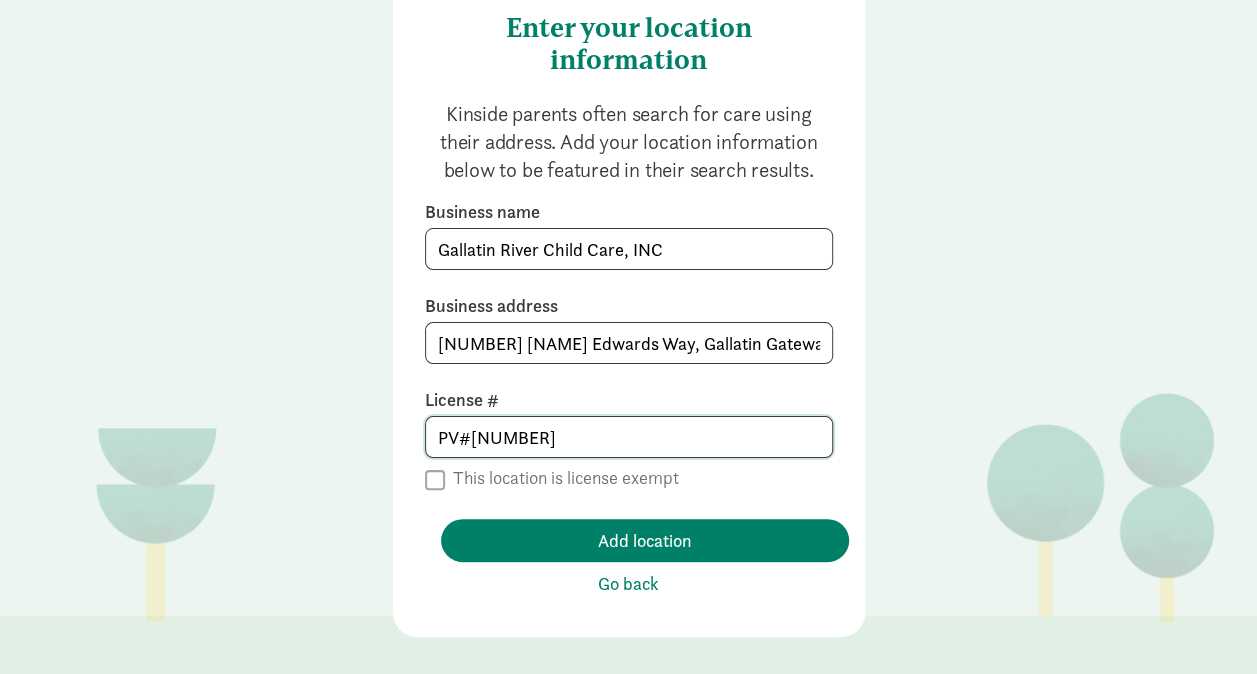 scroll, scrollTop: 177, scrollLeft: 0, axis: vertical 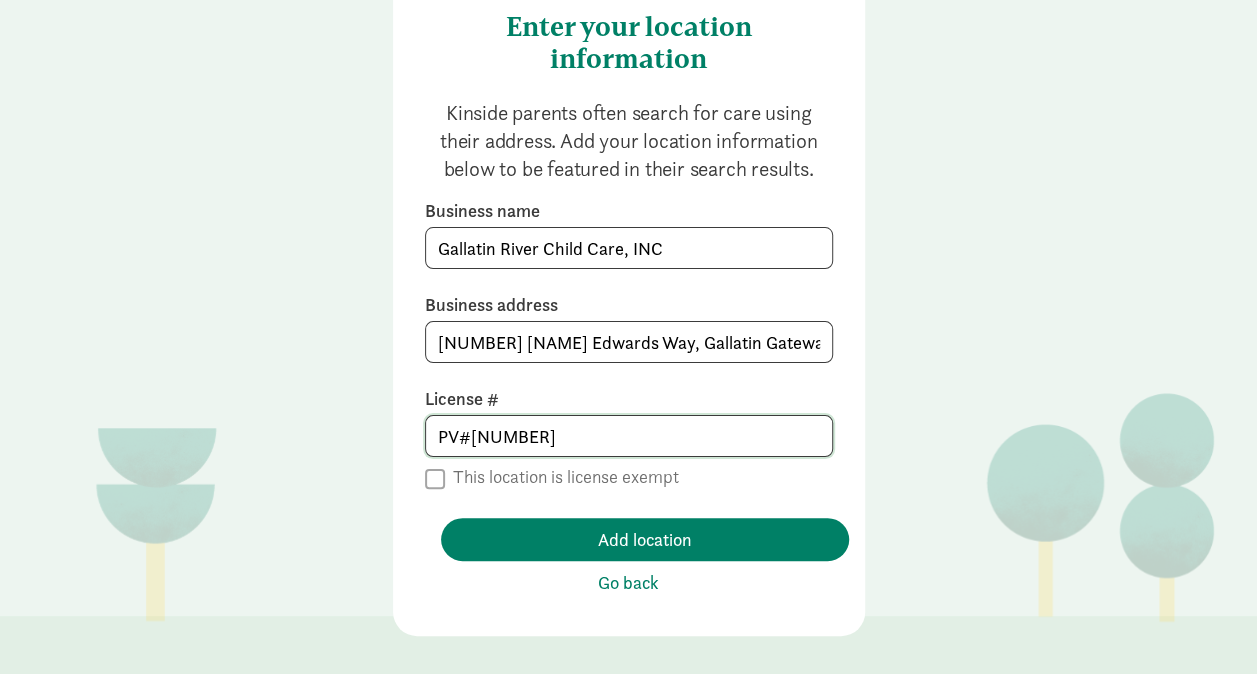 type on "PV#110184" 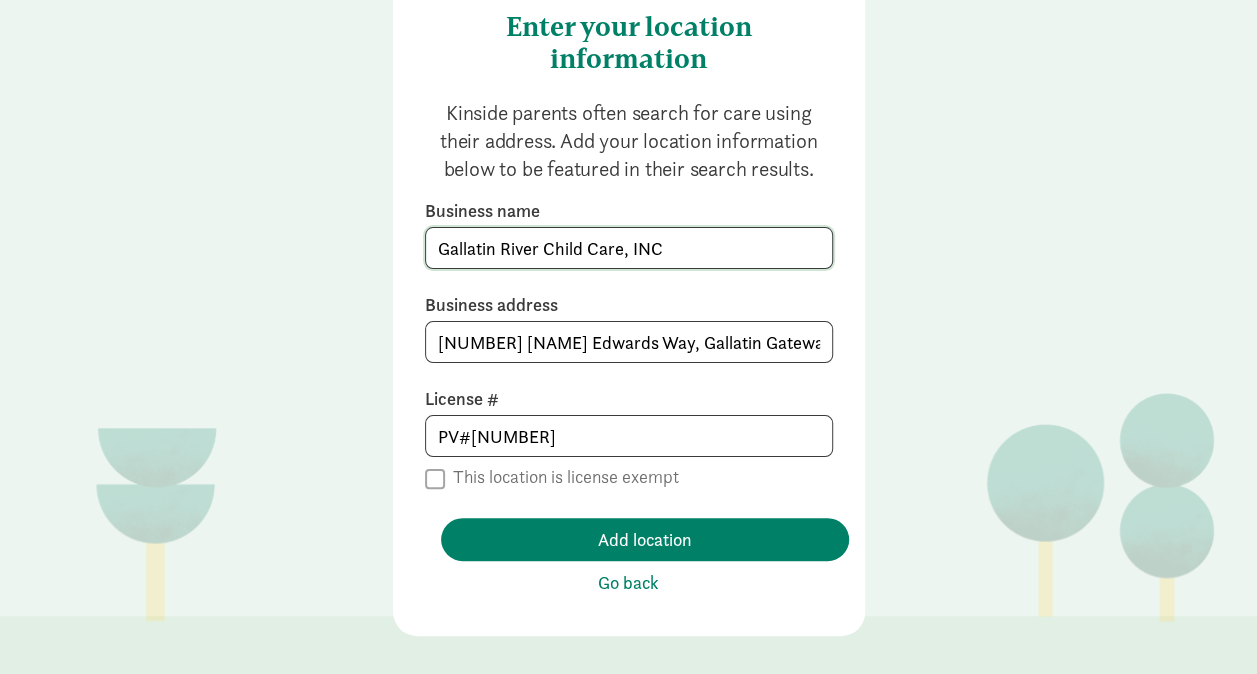 click on "Gallatin River Child Care, INC" 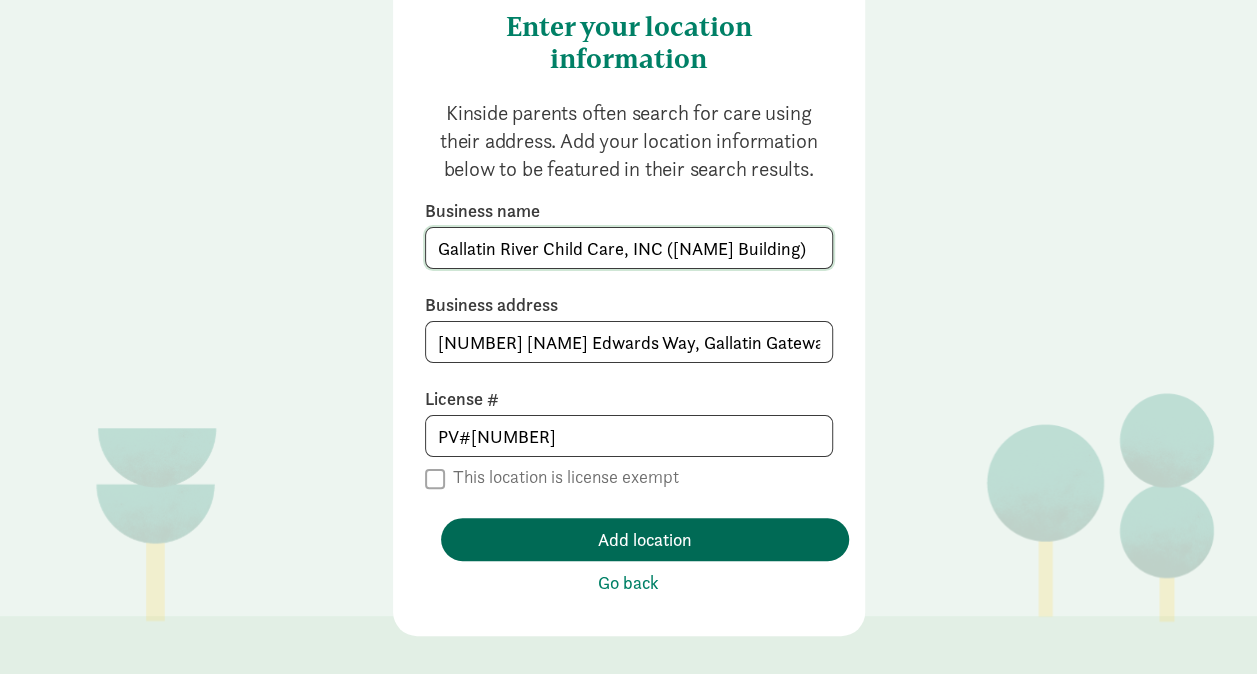 type on "Gallatin River Child Care, INC (Brooks Building)" 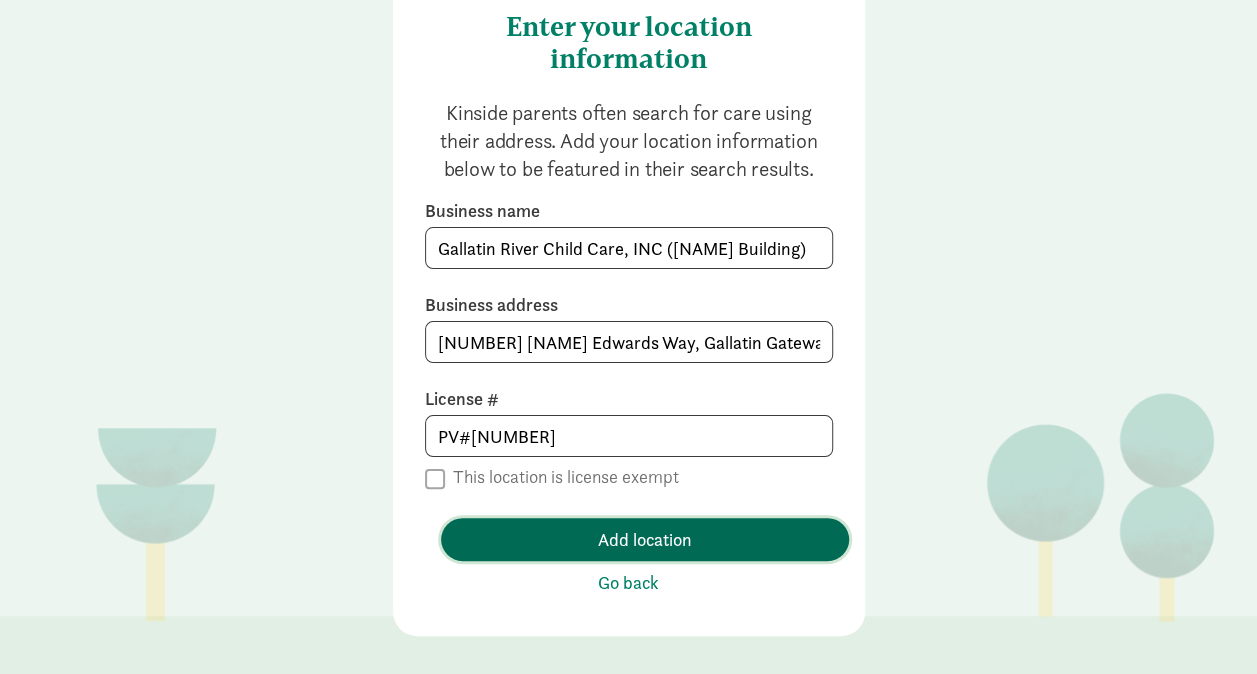 click on "Add location" at bounding box center [645, 539] 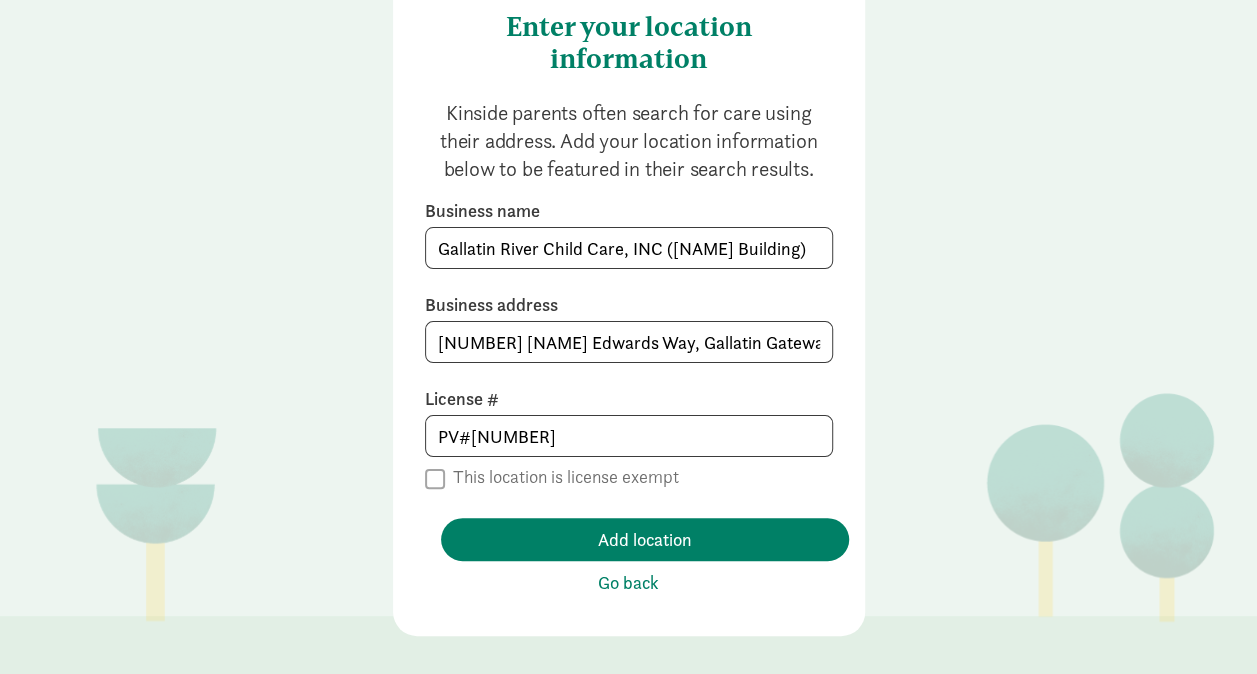 scroll, scrollTop: 0, scrollLeft: 0, axis: both 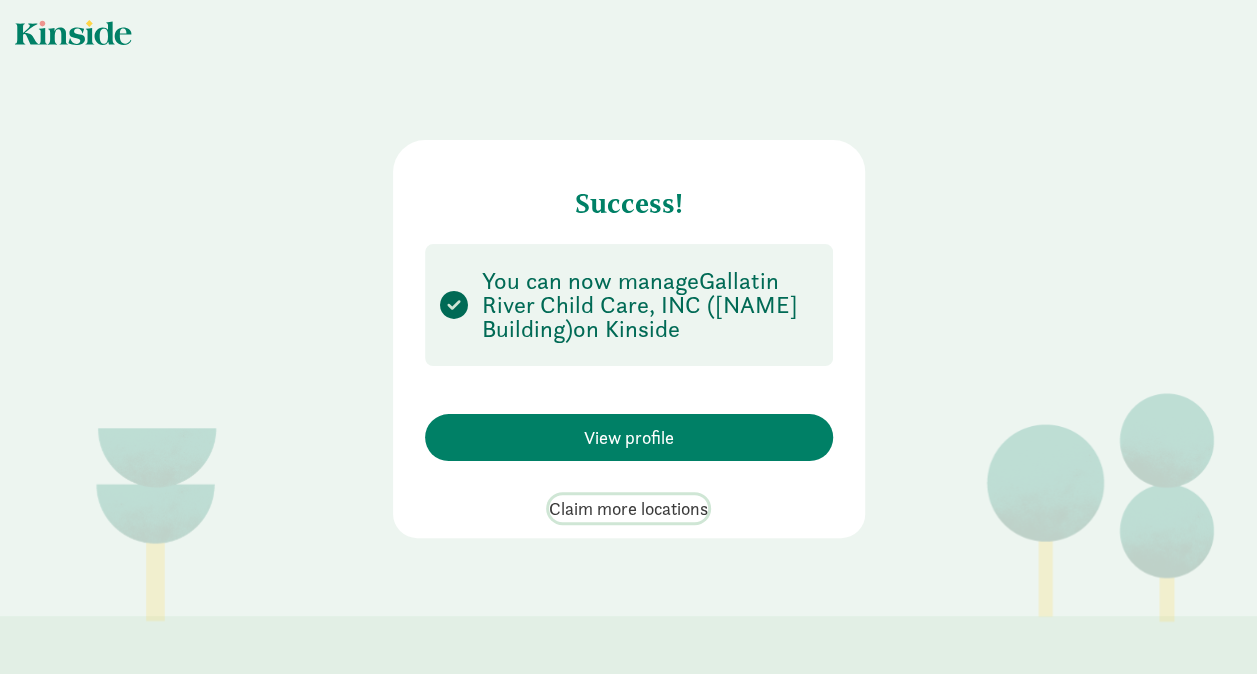 click on "Claim more locations" at bounding box center (628, 508) 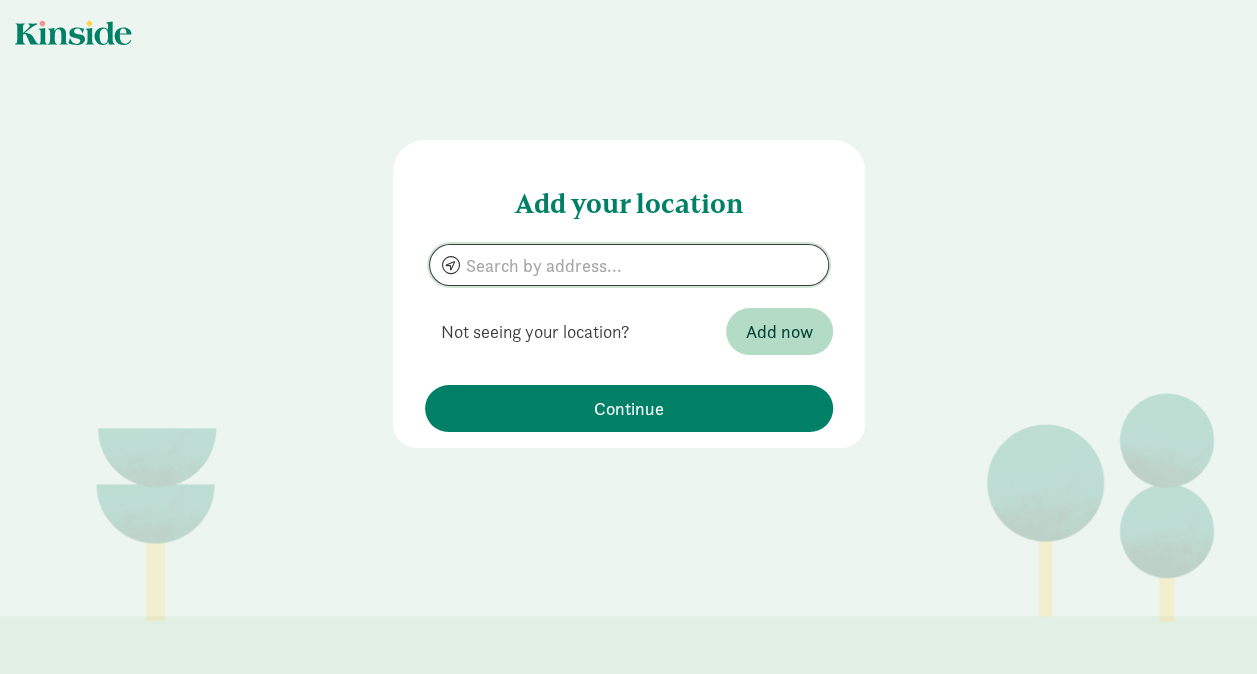 click 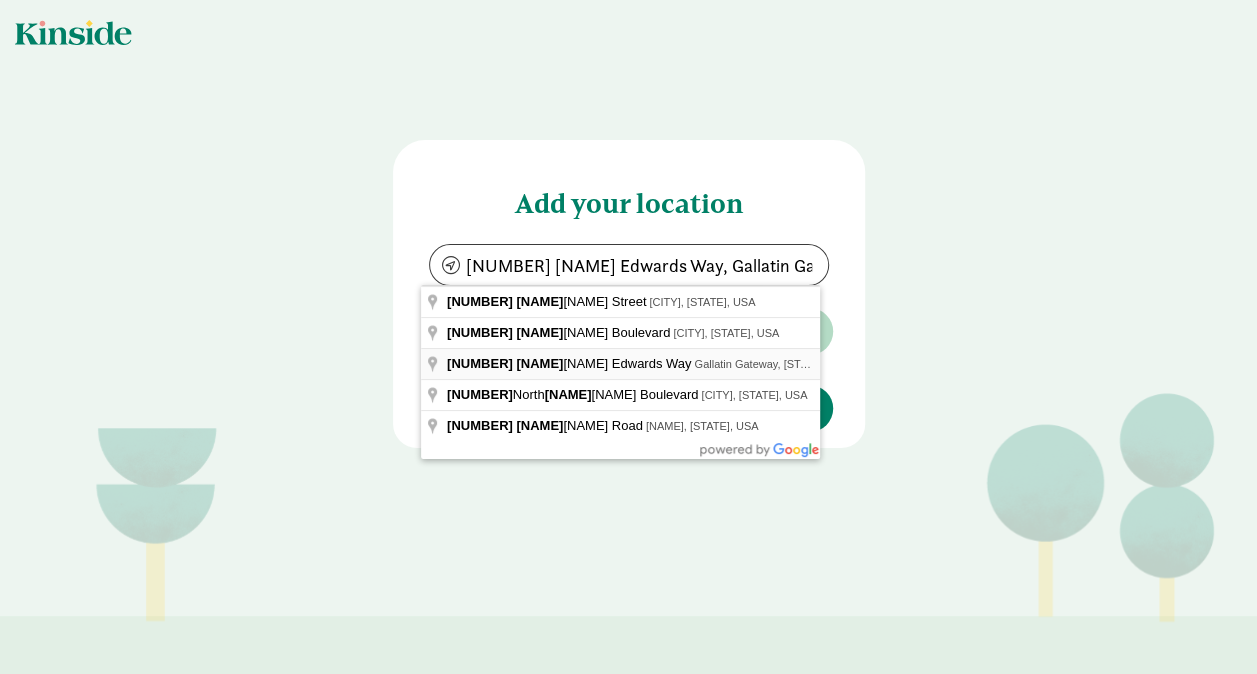 type on "240 Jonathan Edwards Wy, Gallatin Gateway, MT 59730, USA" 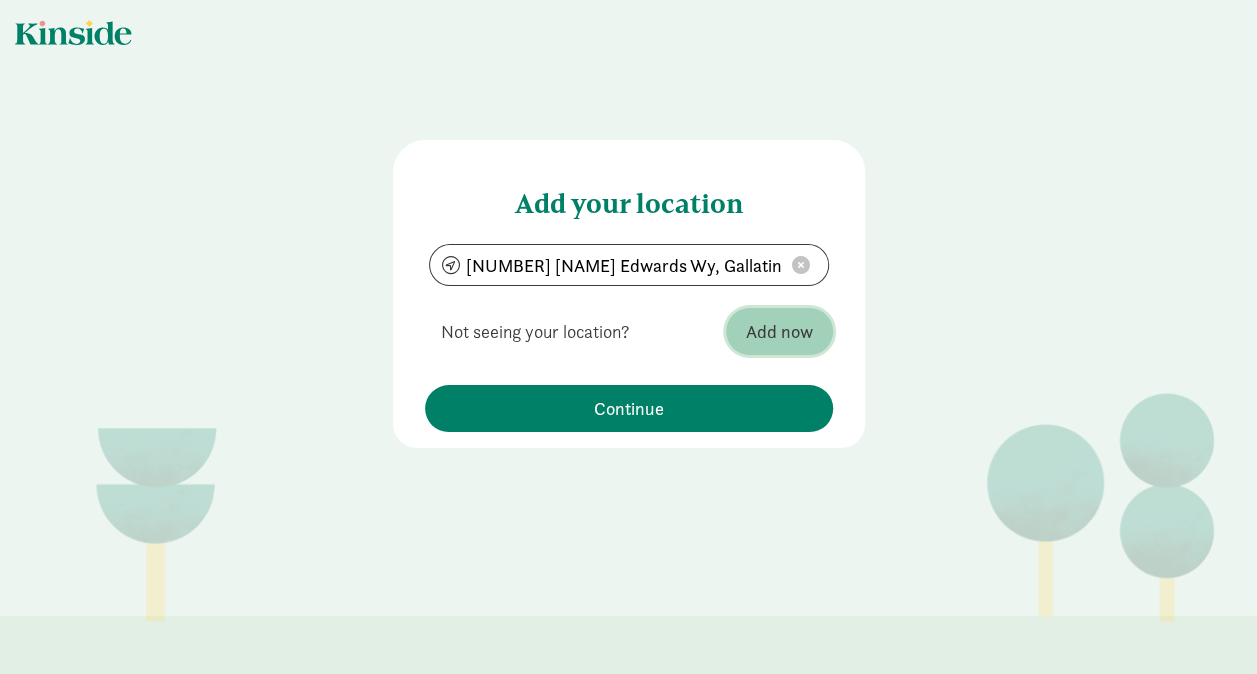click on "Add now" at bounding box center (779, 331) 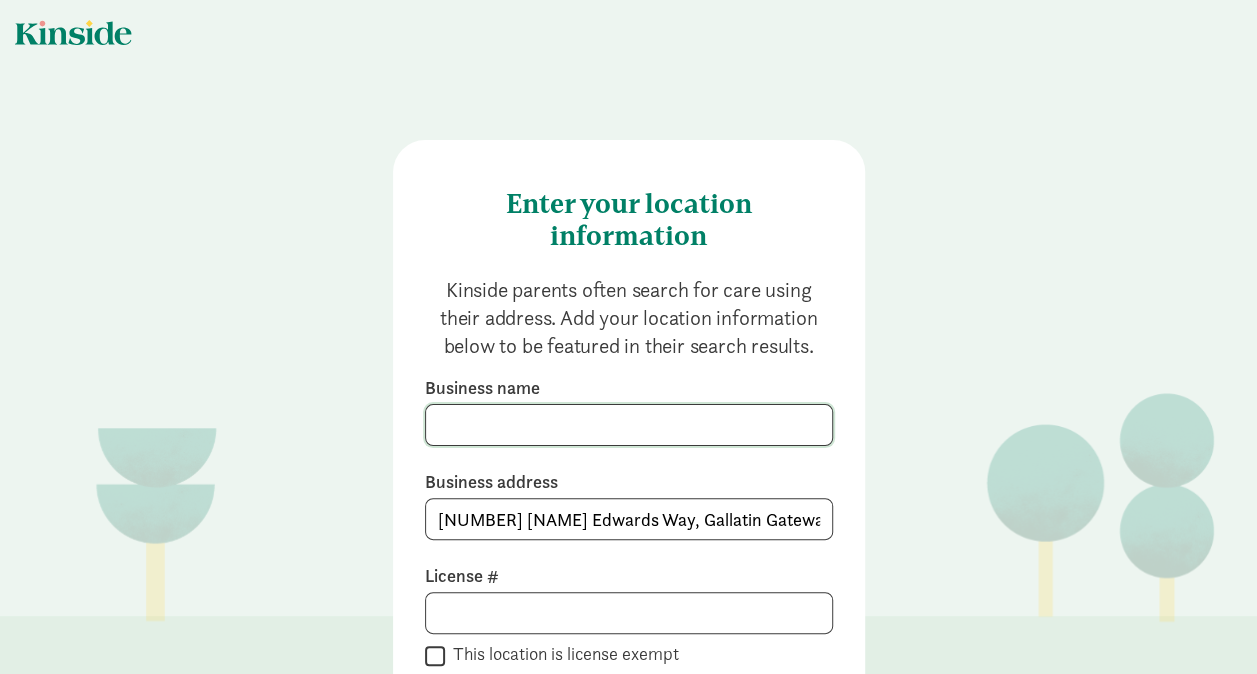 click 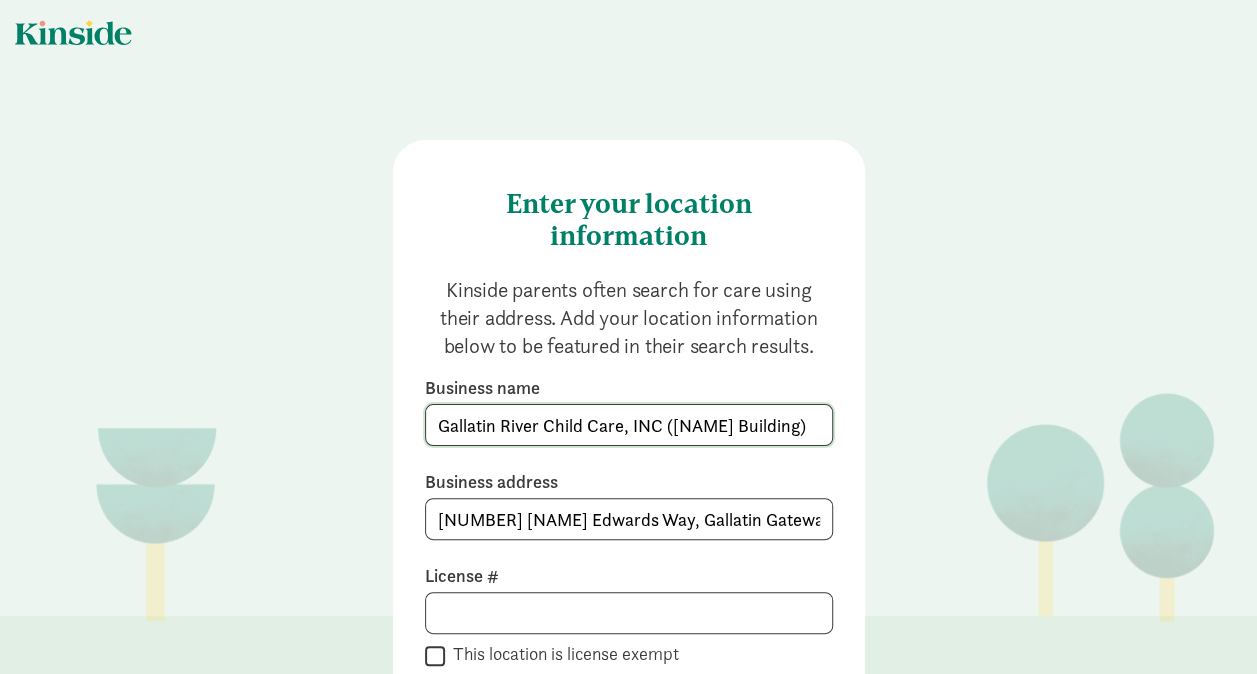 type on "Gallatin River Child Care, INC (Stream Building)" 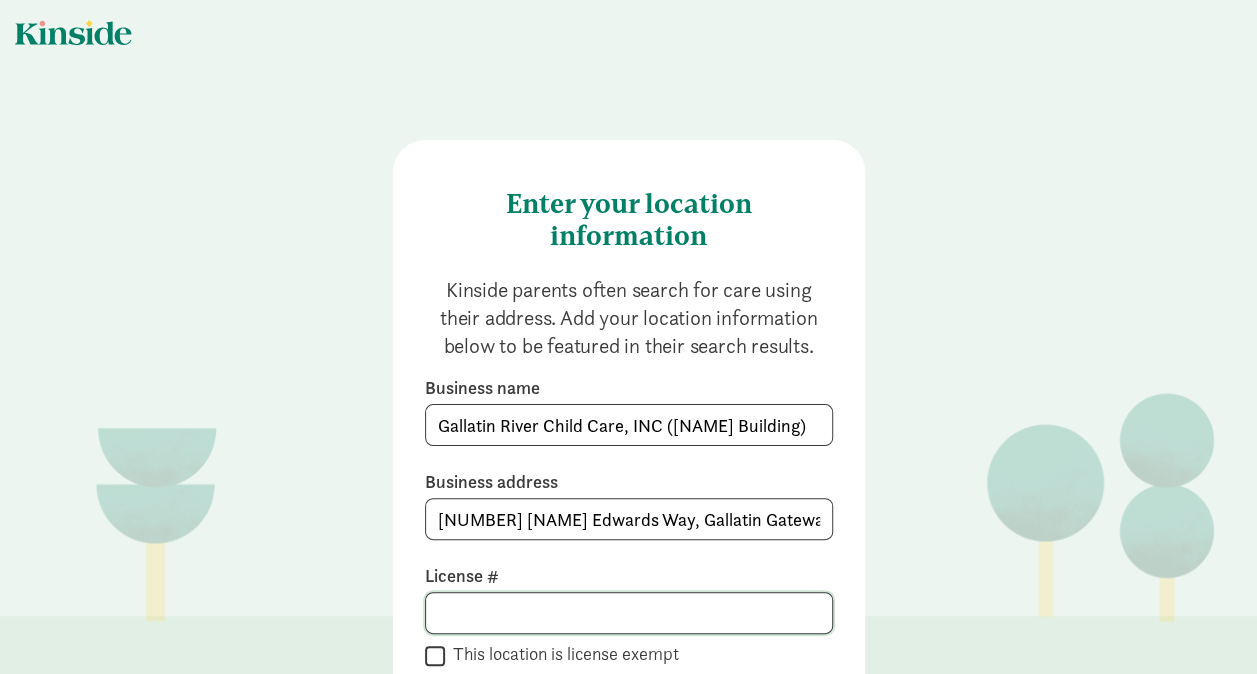 click 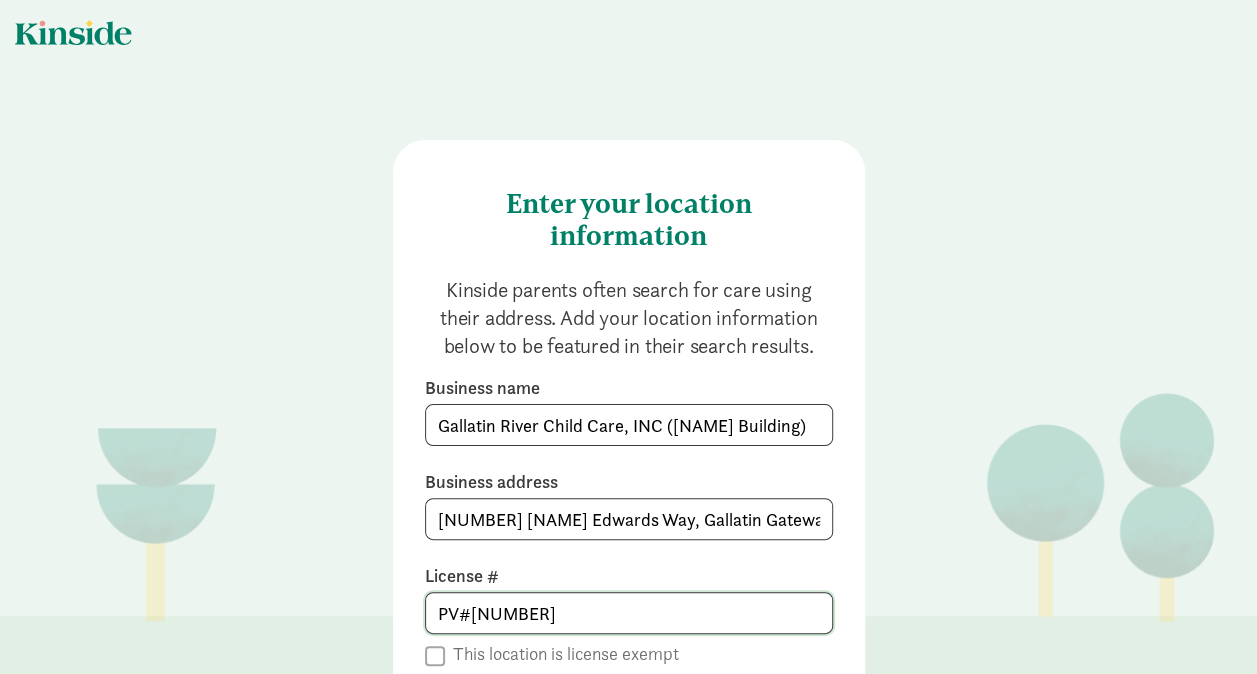 click on "PV#110180" 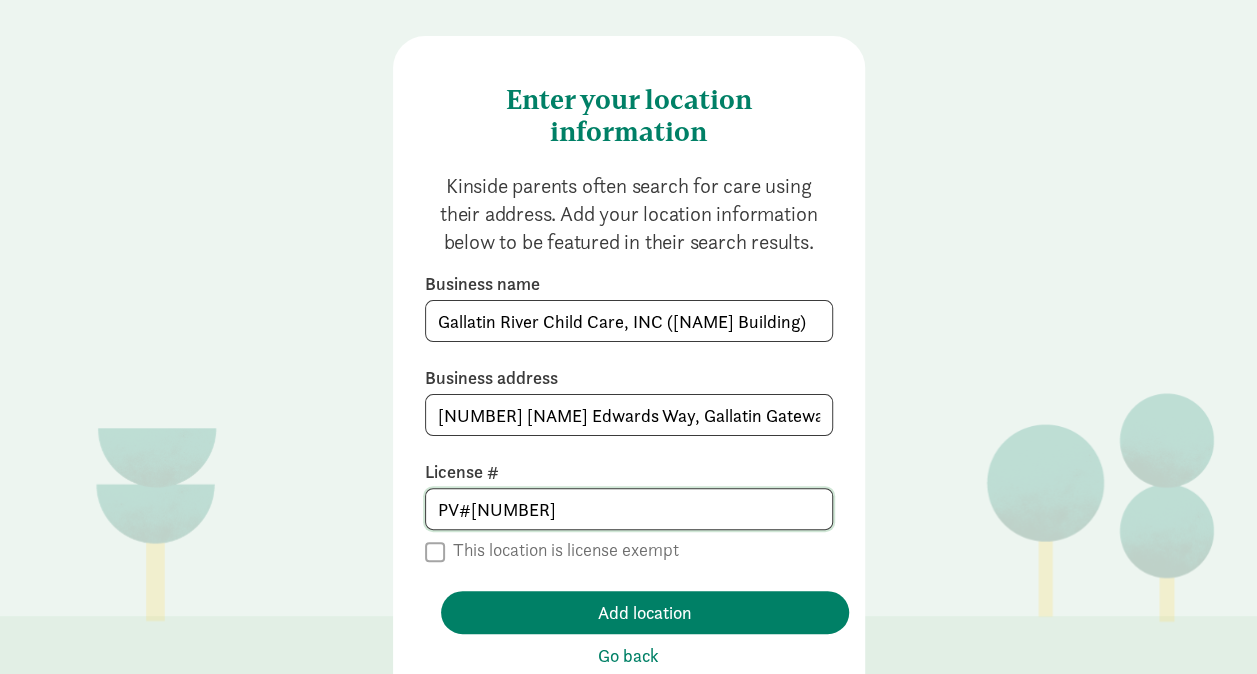 scroll, scrollTop: 177, scrollLeft: 0, axis: vertical 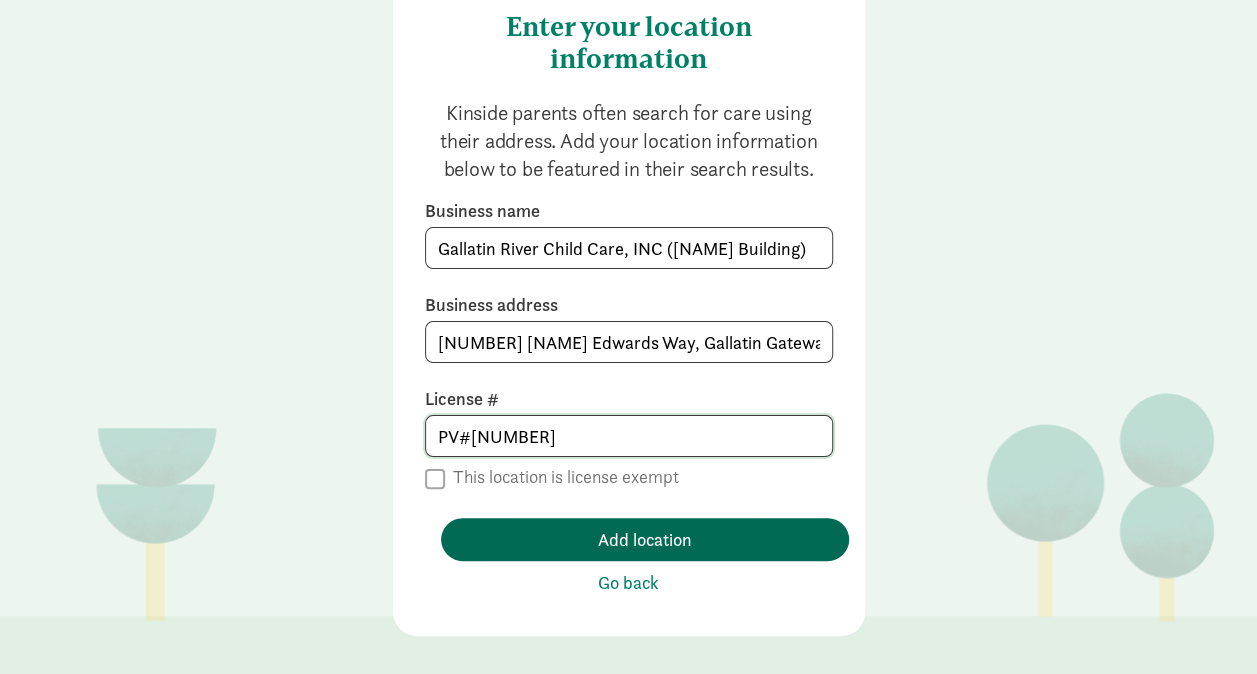 type on "PV#110180" 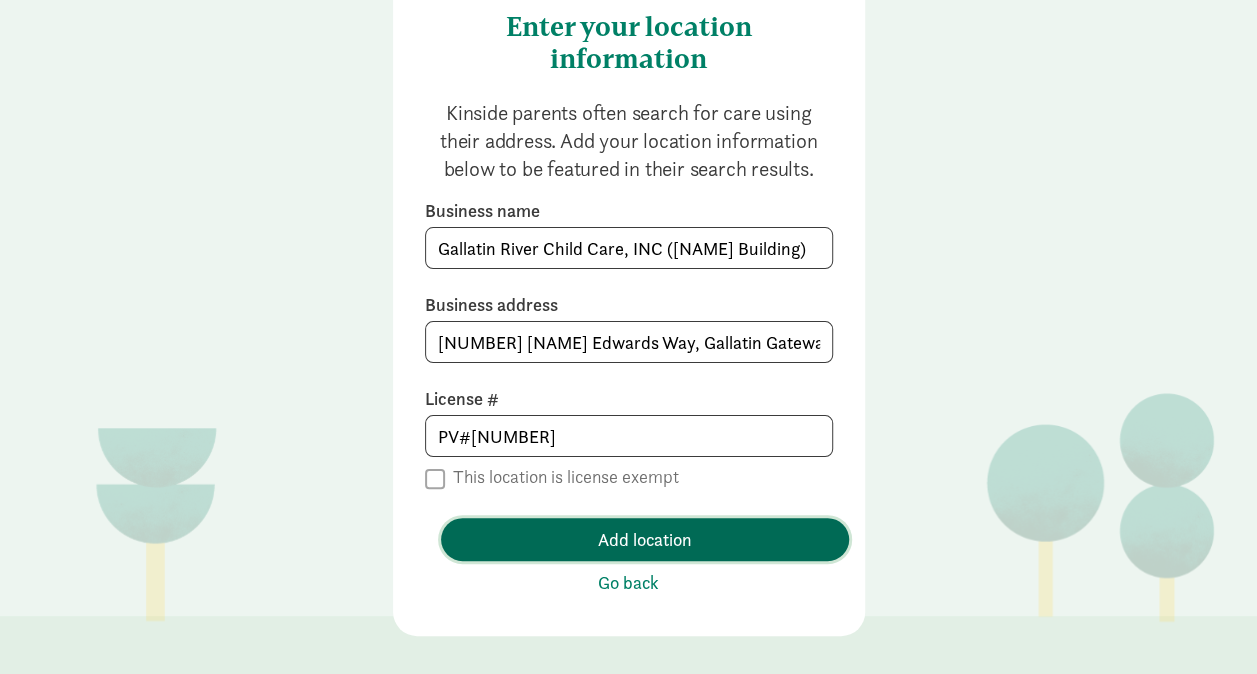 click on "Add location" at bounding box center (645, 539) 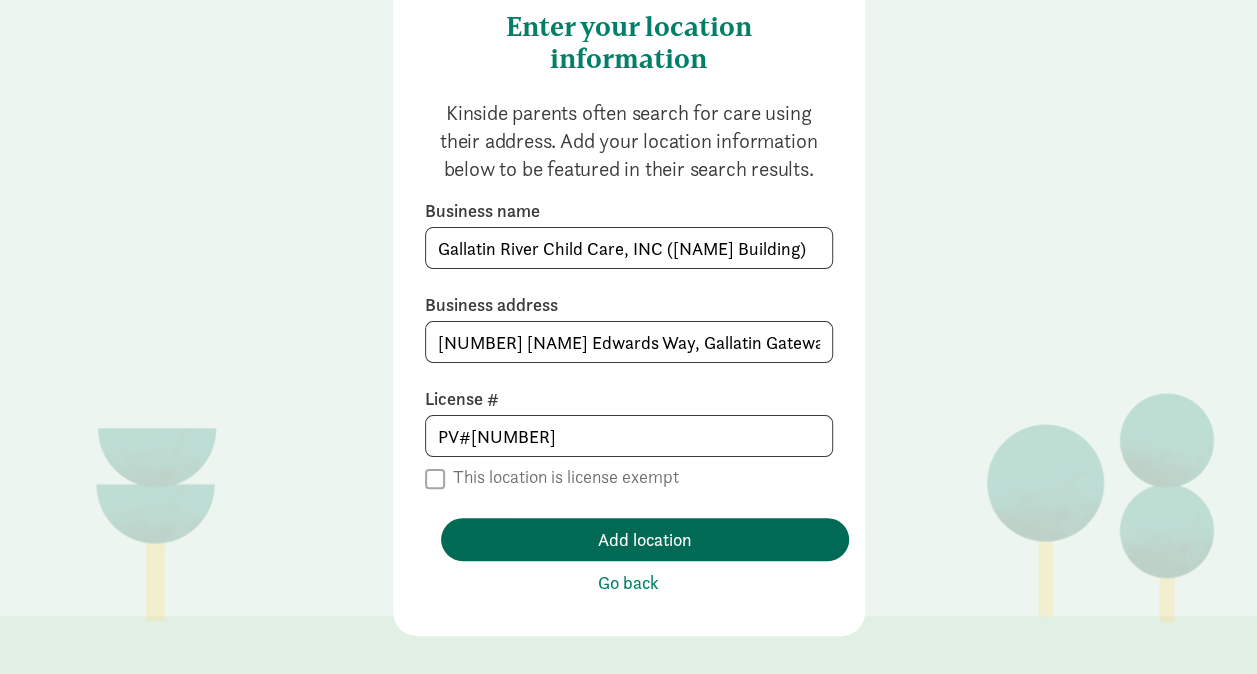 scroll, scrollTop: 0, scrollLeft: 0, axis: both 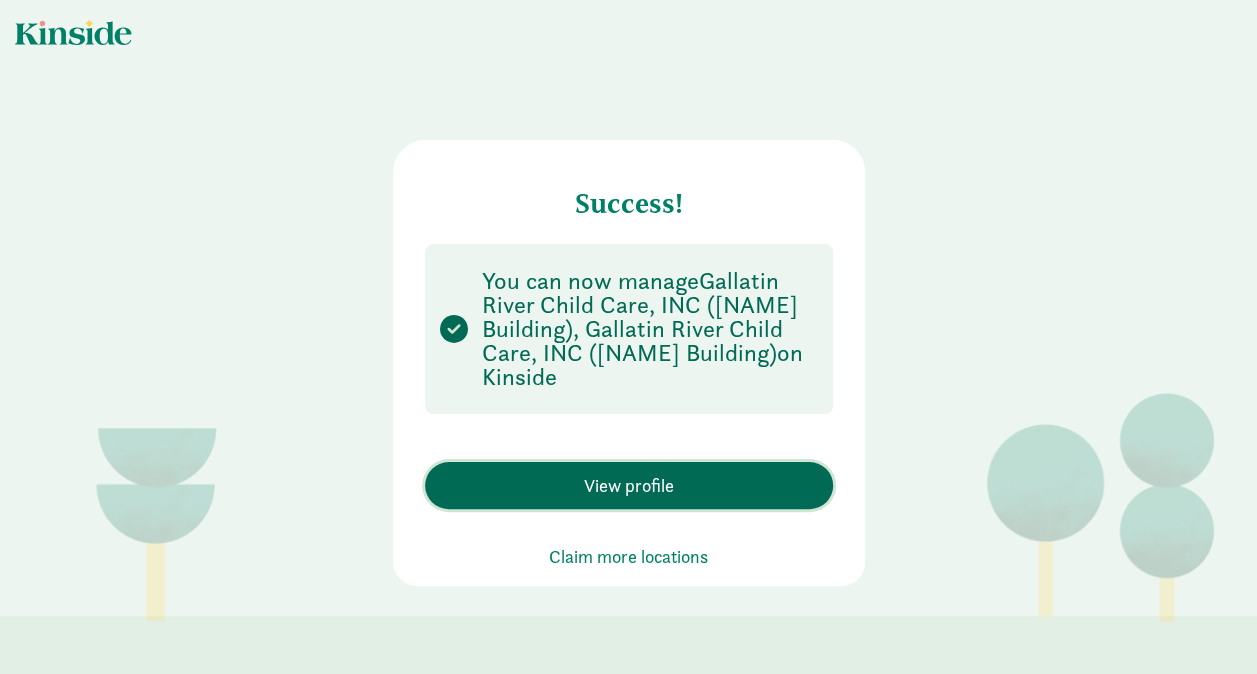 click on "View profile" at bounding box center (629, 485) 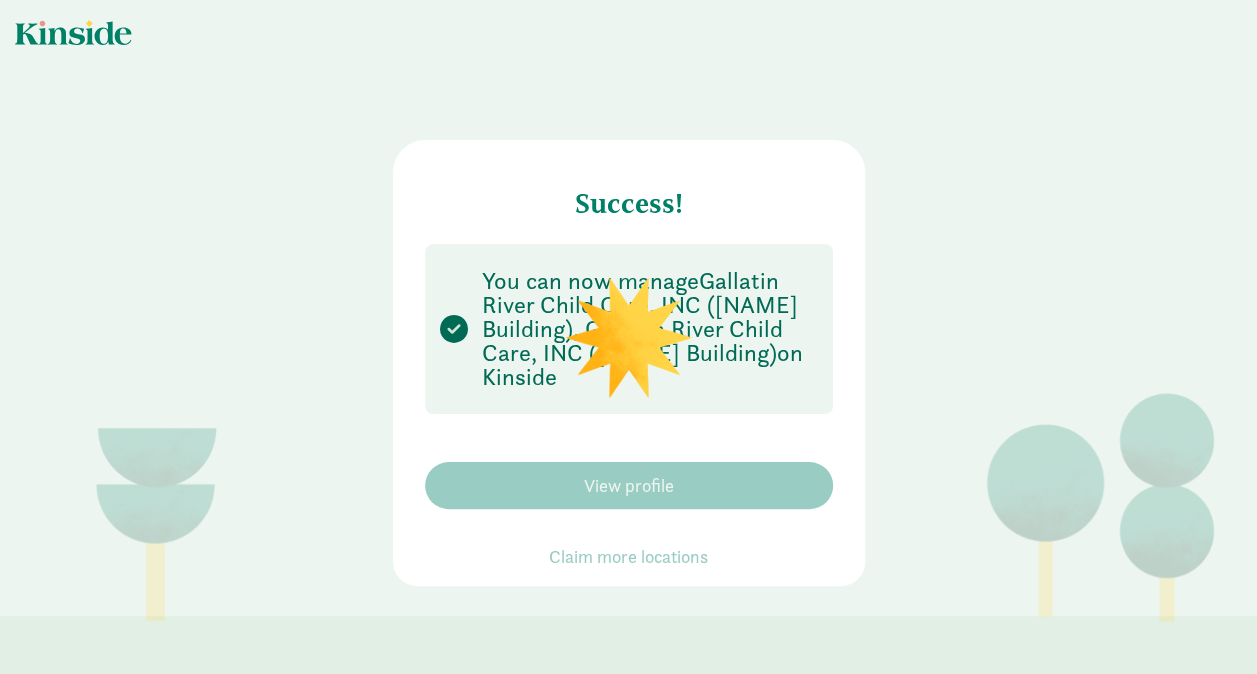 click on "Gallatin River Child Care, INC (Brooks Building), Gallatin River Child Care, INC (Stream Building)" at bounding box center [640, 316] 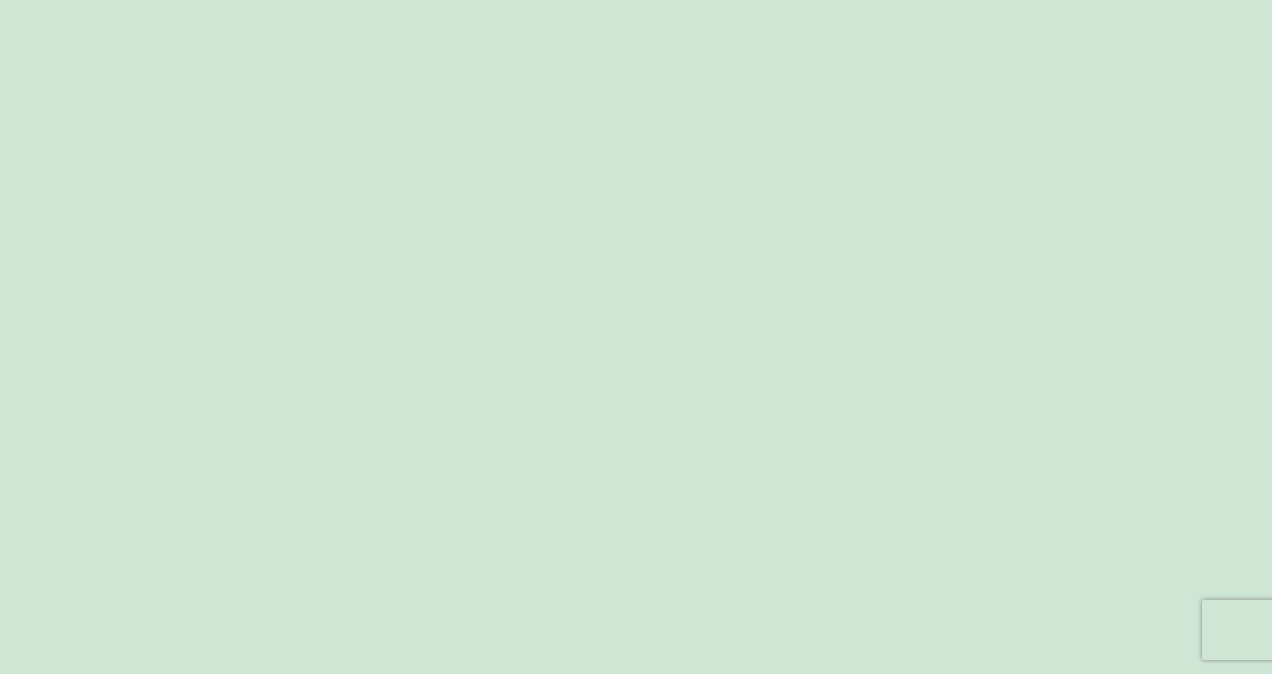 scroll, scrollTop: 0, scrollLeft: 0, axis: both 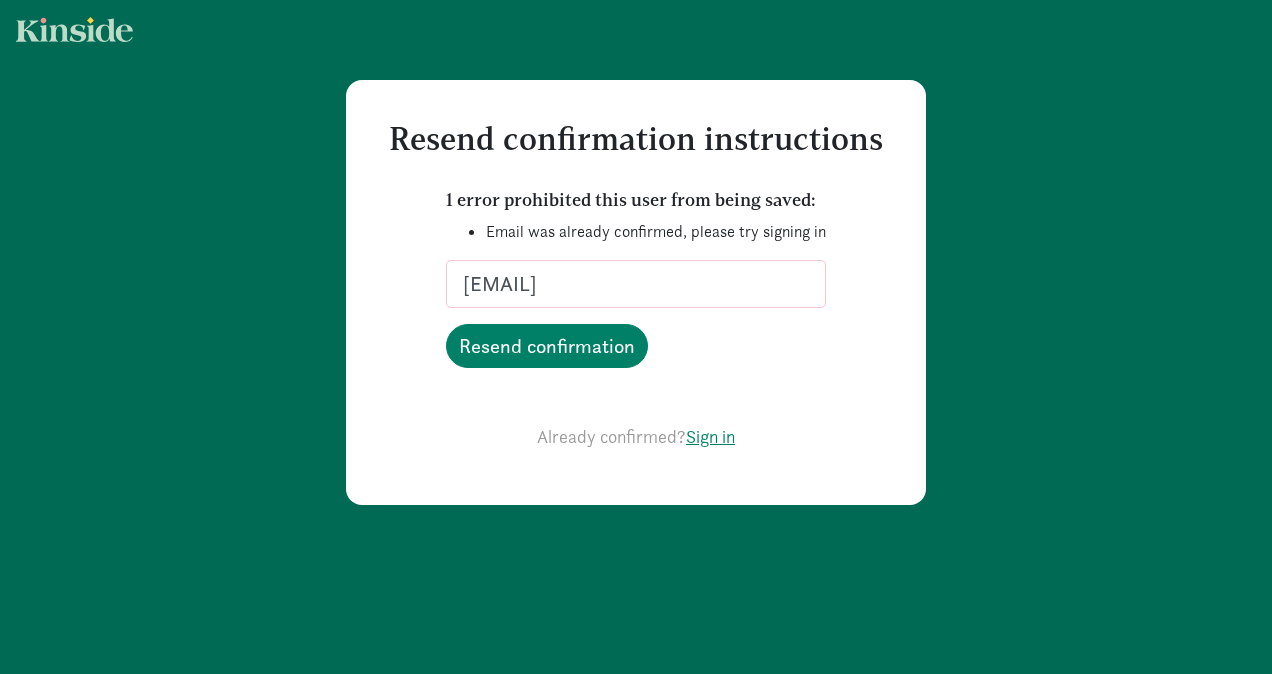 click on "Sign in" at bounding box center [710, 436] 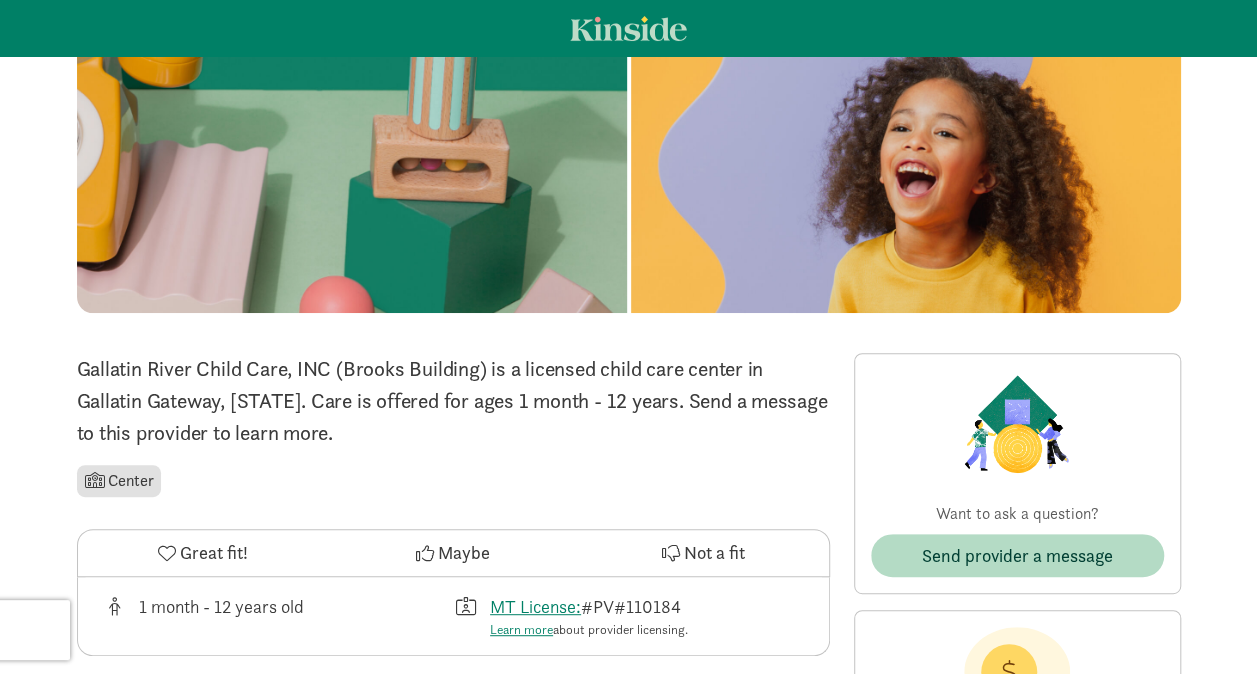 scroll, scrollTop: 166, scrollLeft: 0, axis: vertical 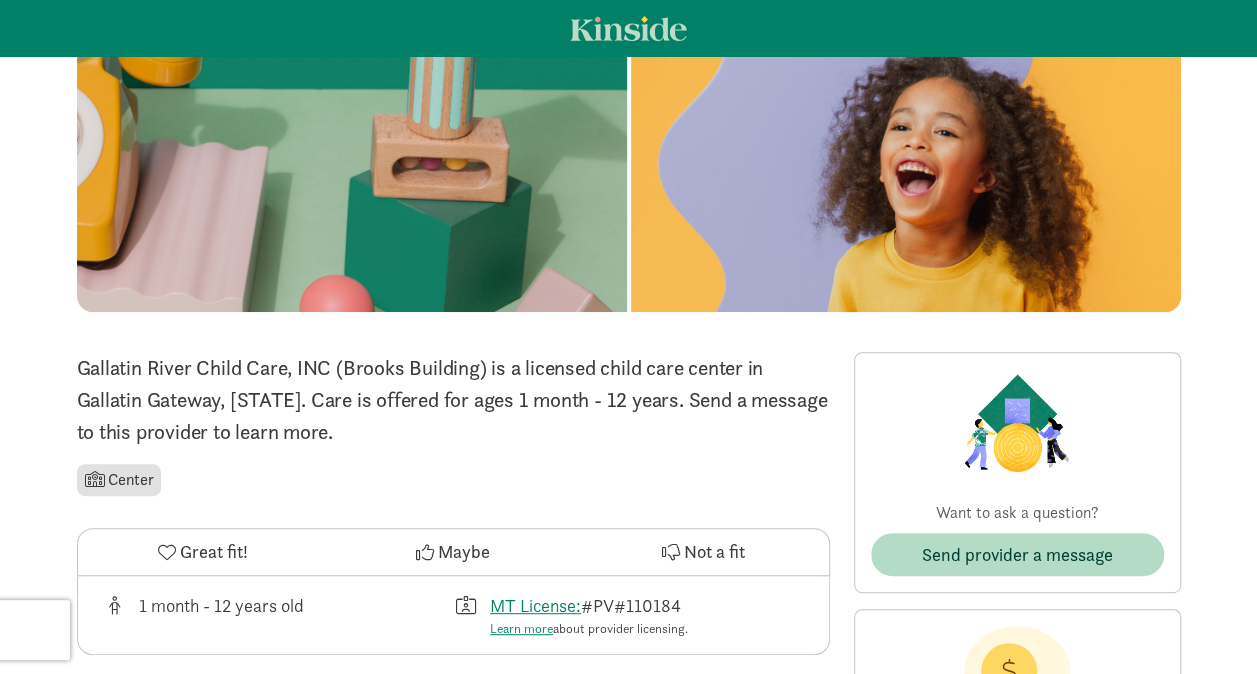 click on "Center" at bounding box center (119, 480) 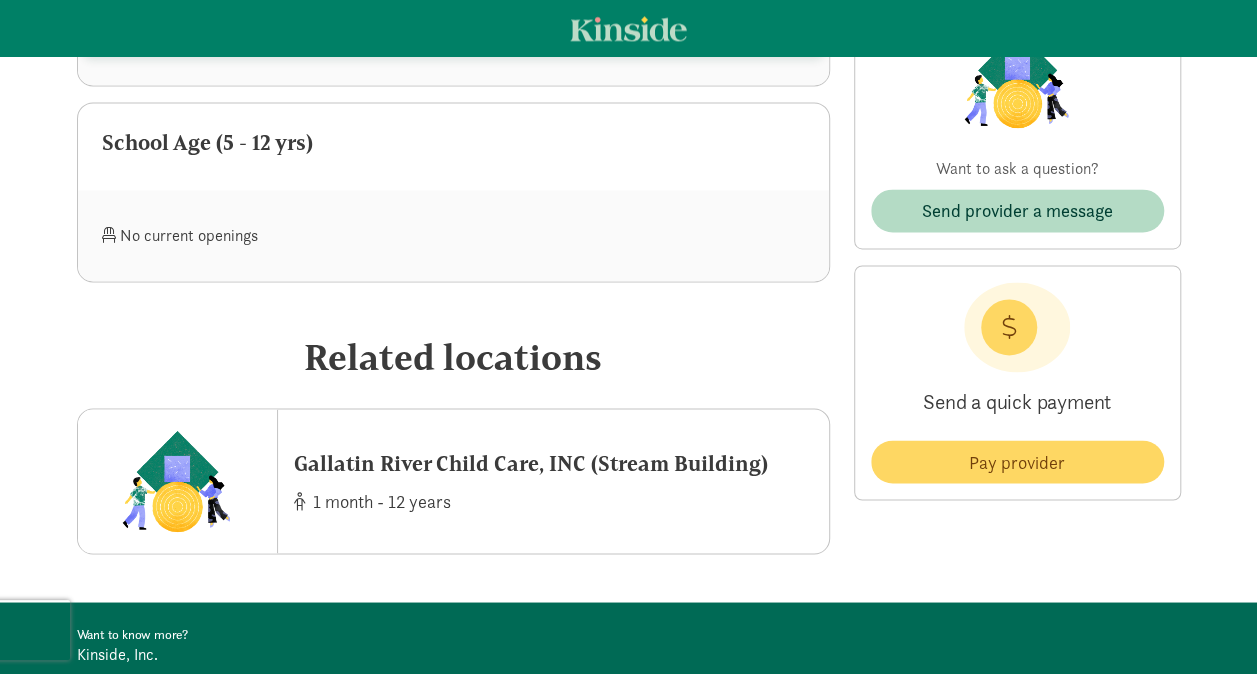 scroll, scrollTop: 1567, scrollLeft: 0, axis: vertical 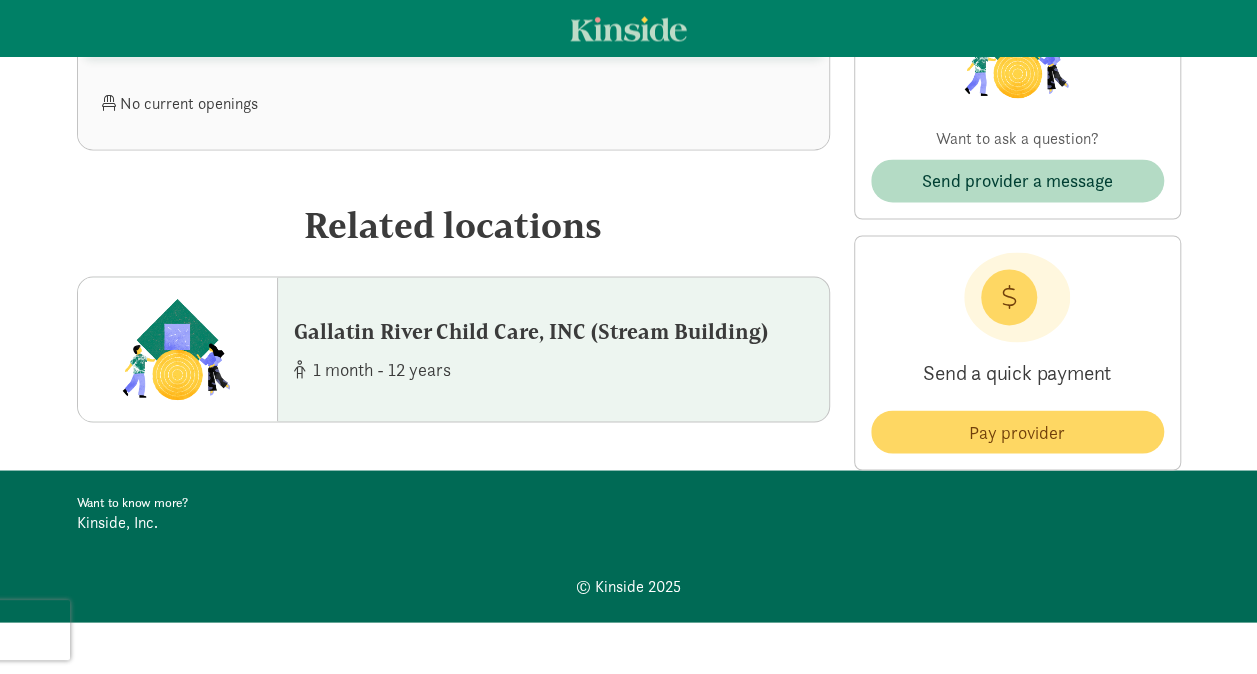 click on "1 month - 12 years" at bounding box center (531, 368) 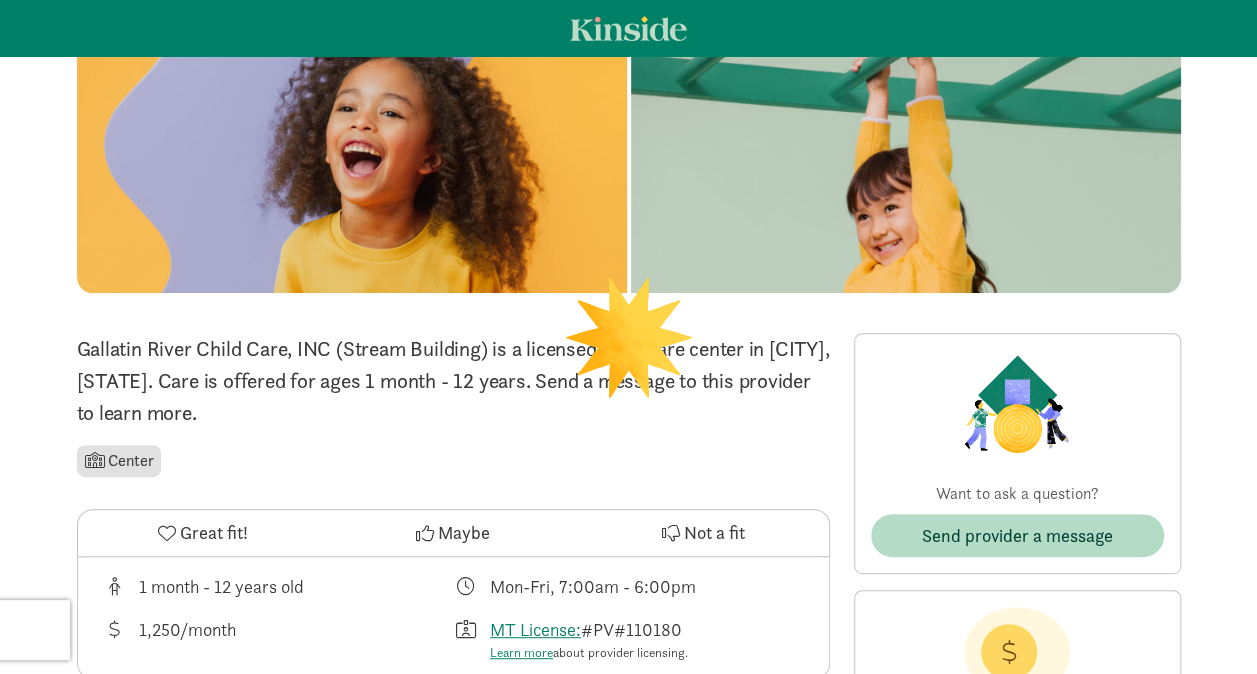 scroll, scrollTop: 300, scrollLeft: 0, axis: vertical 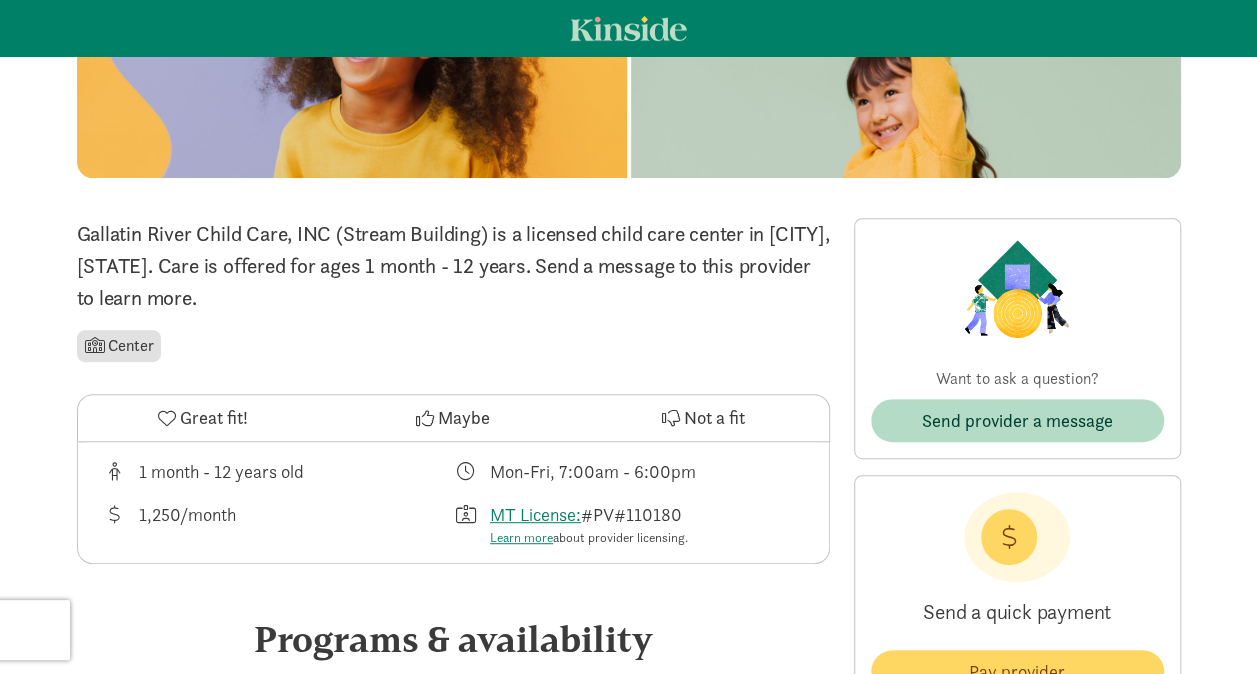 click on "Gallatin River Child Care, INC (Stream Building) is a licensed child care center in [CITY], [STATE]. Care is offered for ages 1 month - 12 years. Send a message to this provider to learn more." at bounding box center (453, 266) 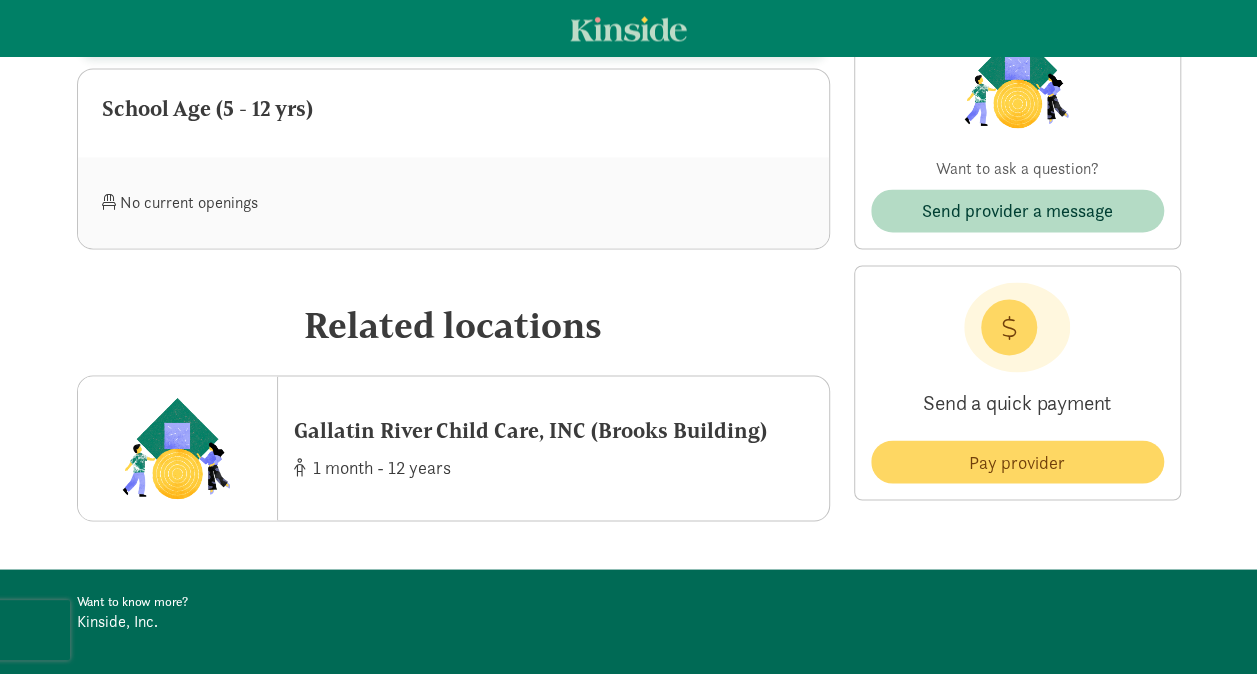 scroll, scrollTop: 1650, scrollLeft: 0, axis: vertical 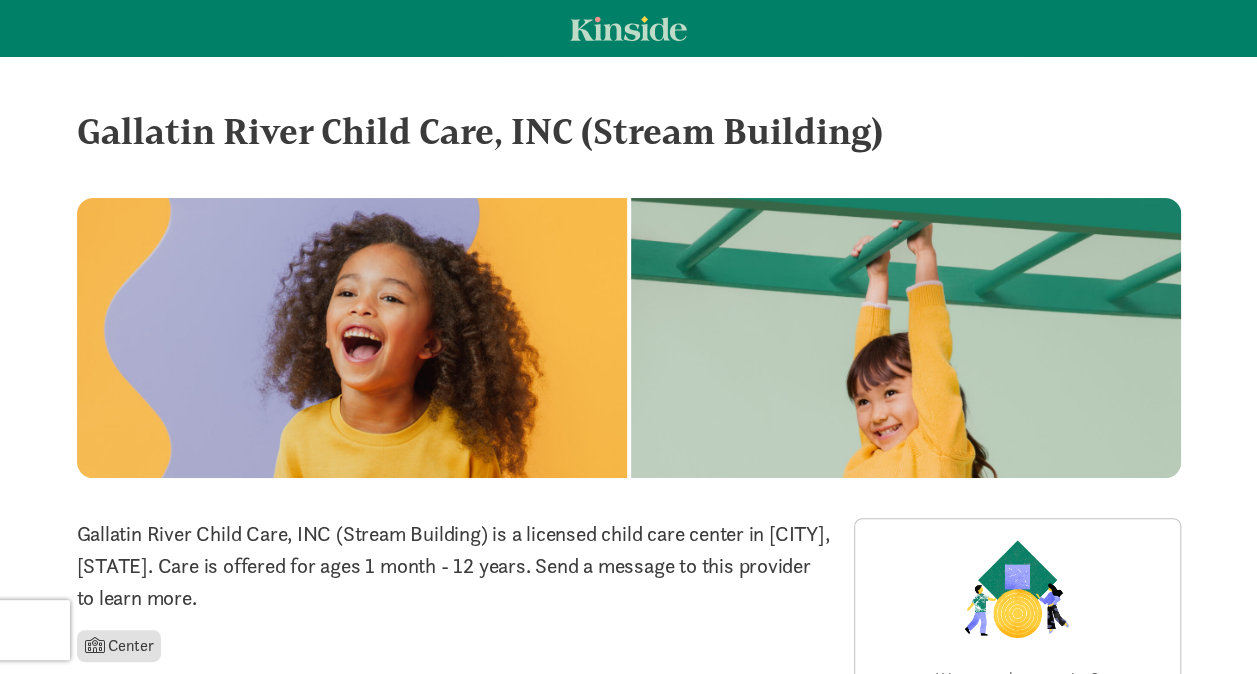 click at bounding box center (628, 28) 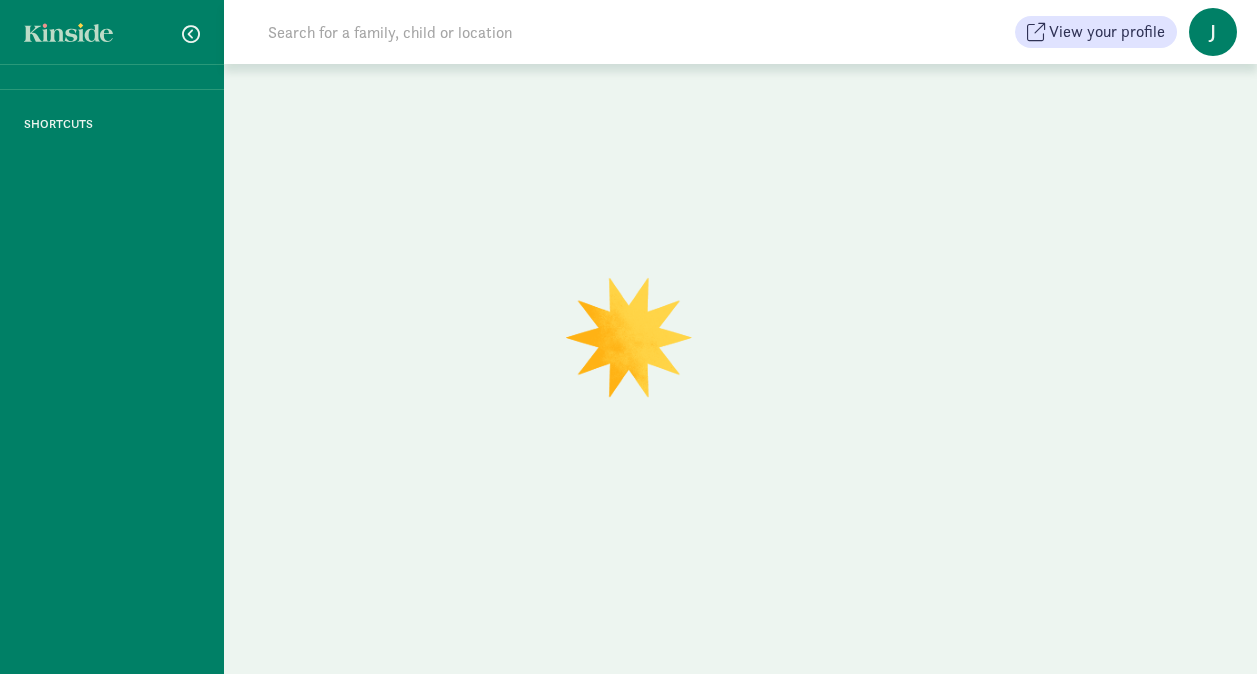 scroll, scrollTop: 0, scrollLeft: 0, axis: both 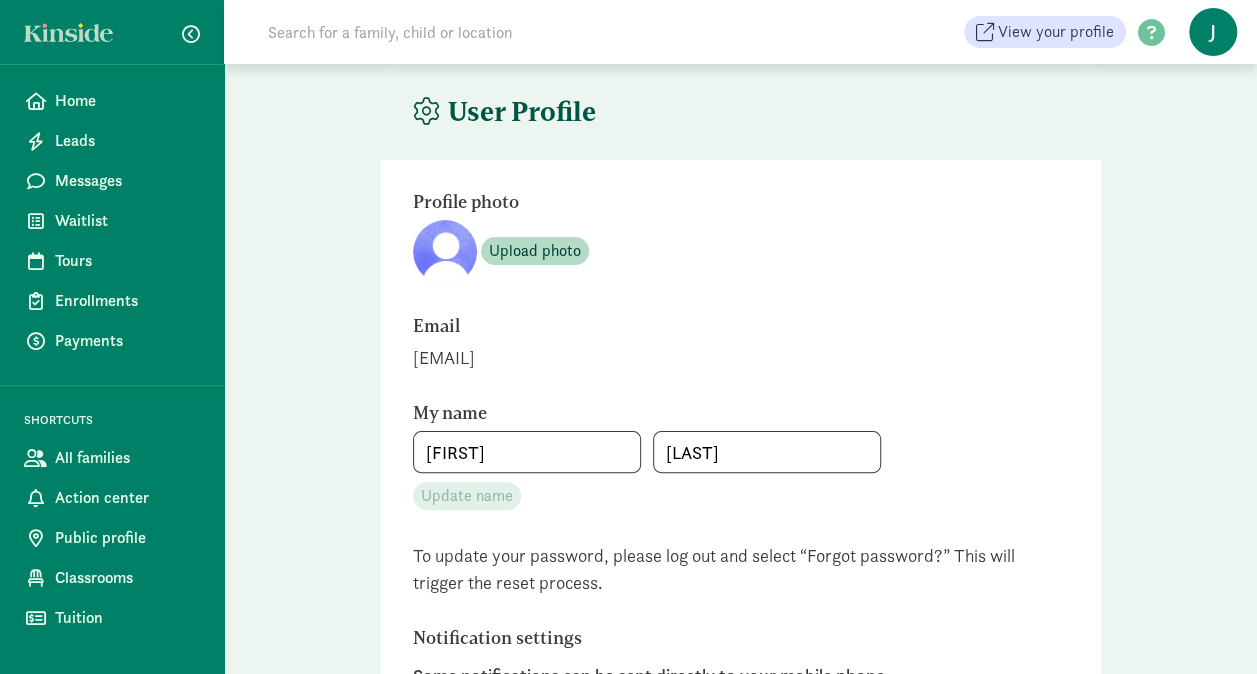 type on "[FIRST]" 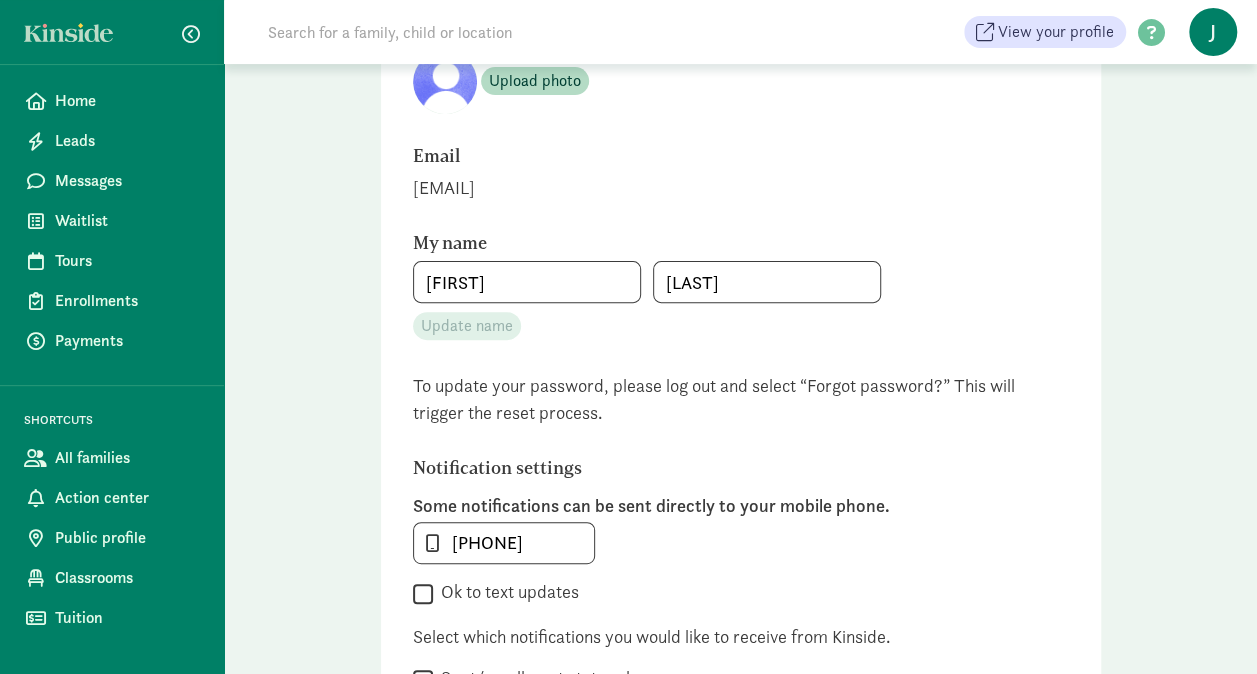 scroll, scrollTop: 266, scrollLeft: 0, axis: vertical 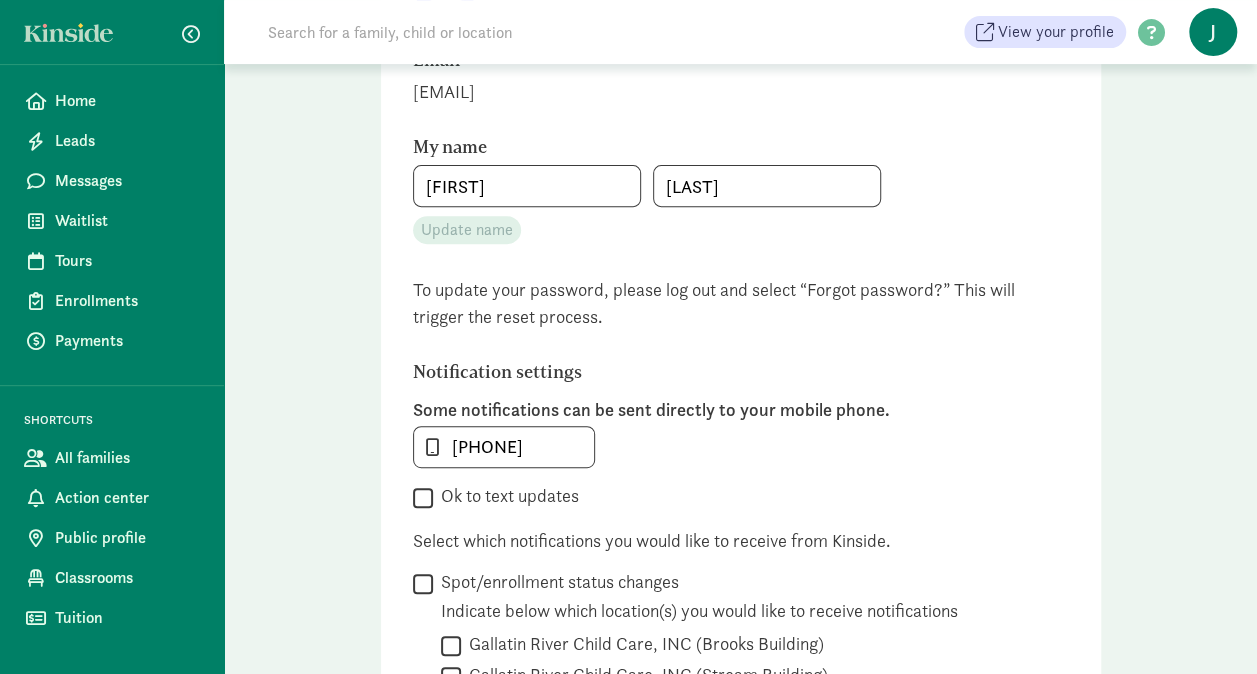 click on "Ok to text updates" at bounding box center (423, 497) 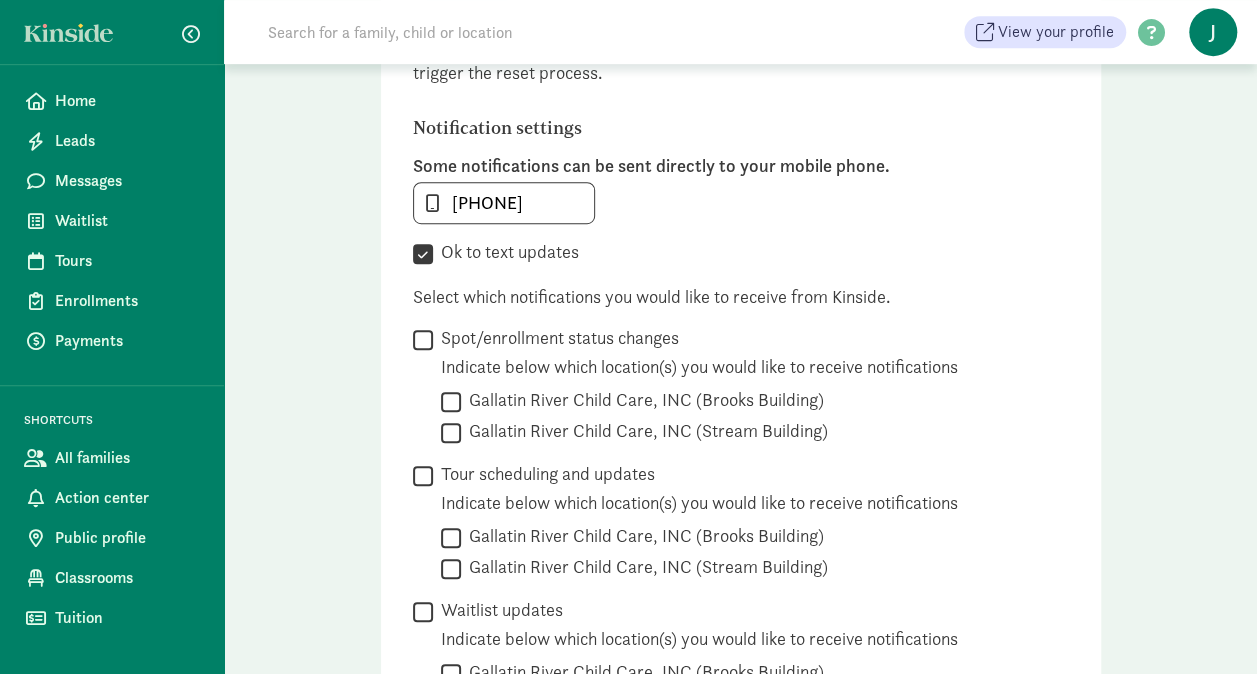 scroll, scrollTop: 533, scrollLeft: 0, axis: vertical 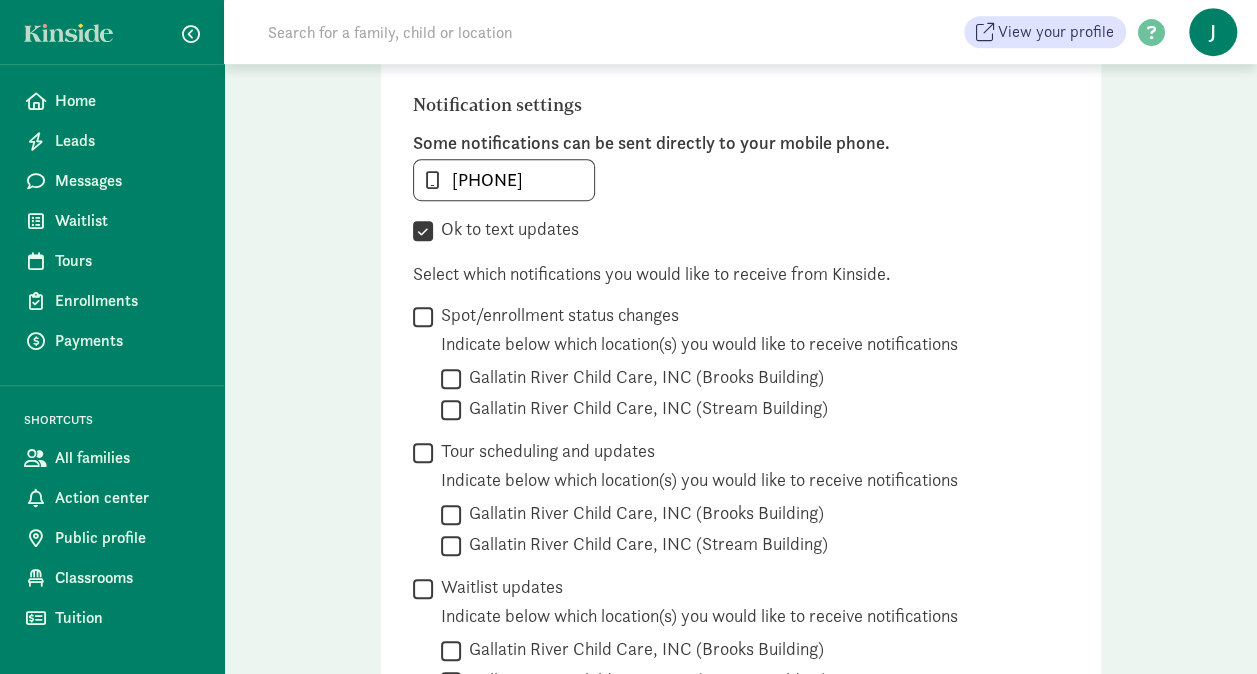 click on "Spot/enrollment status changes" at bounding box center [423, 316] 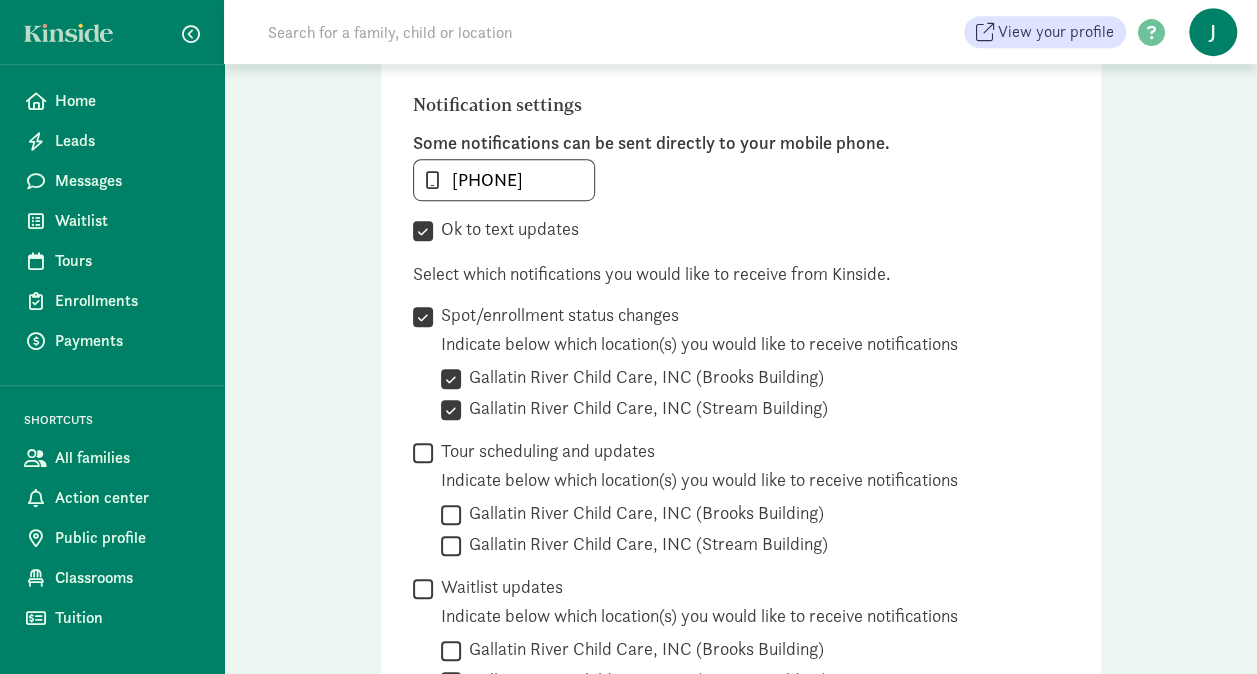 checkbox on "true" 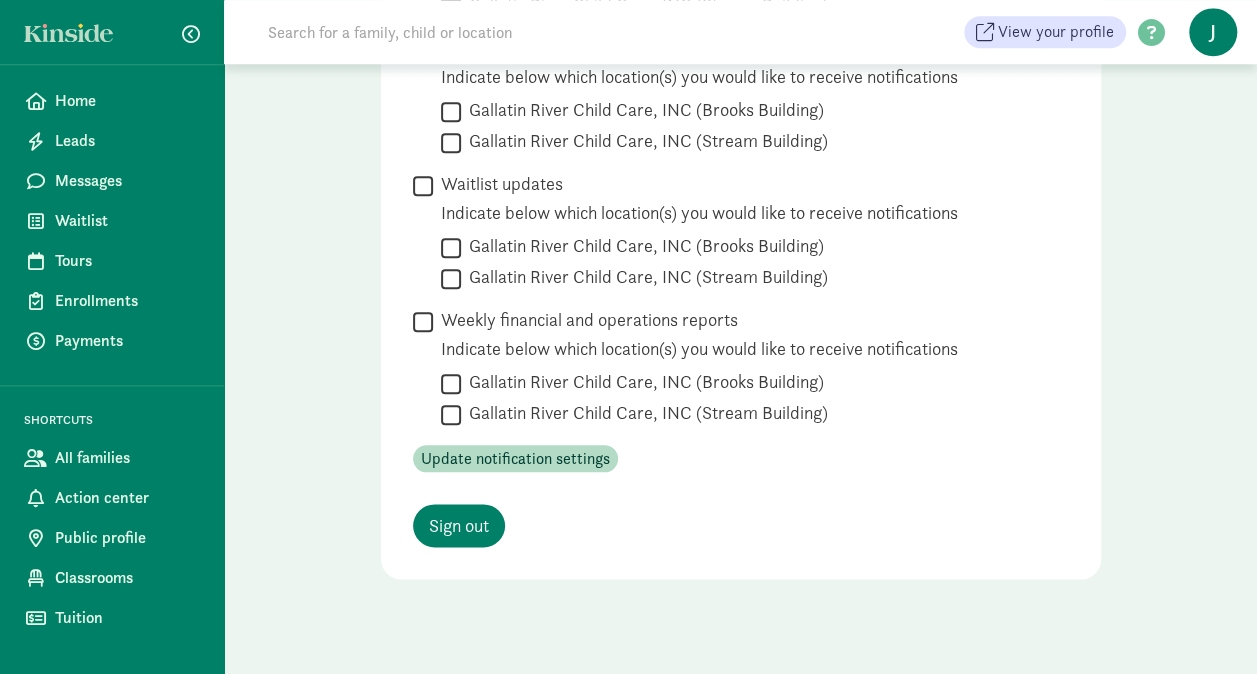 scroll, scrollTop: 959, scrollLeft: 0, axis: vertical 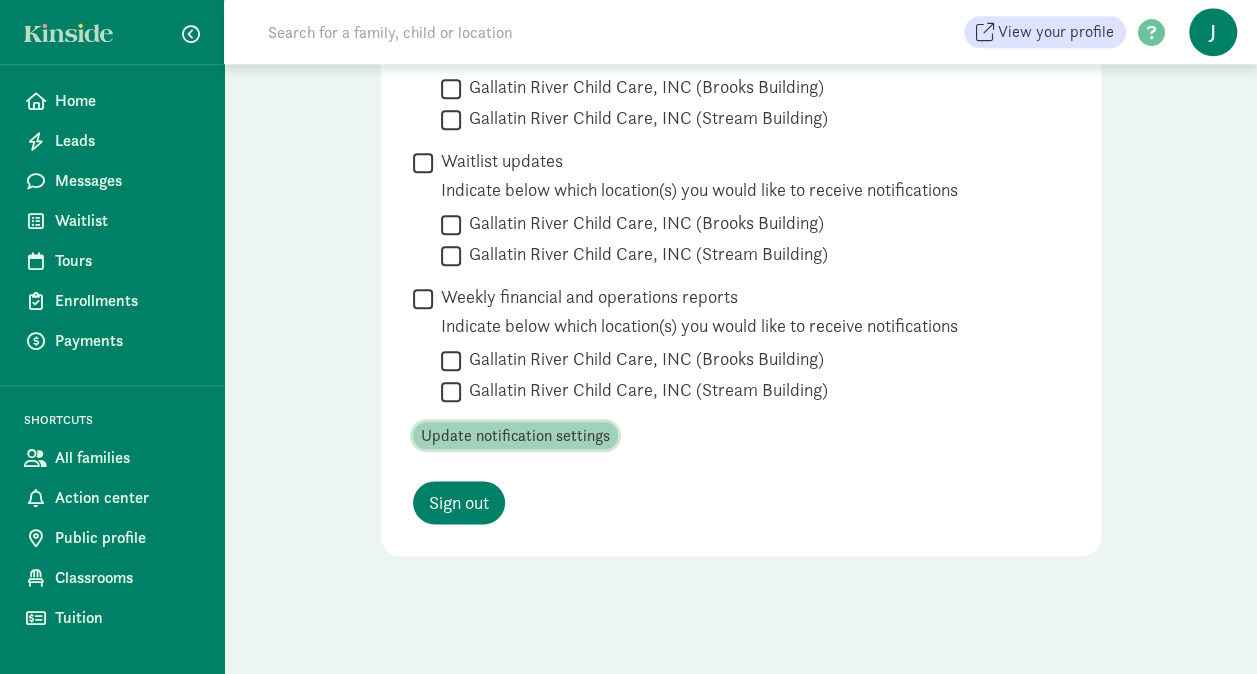 click on "Update notification settings" at bounding box center [515, 436] 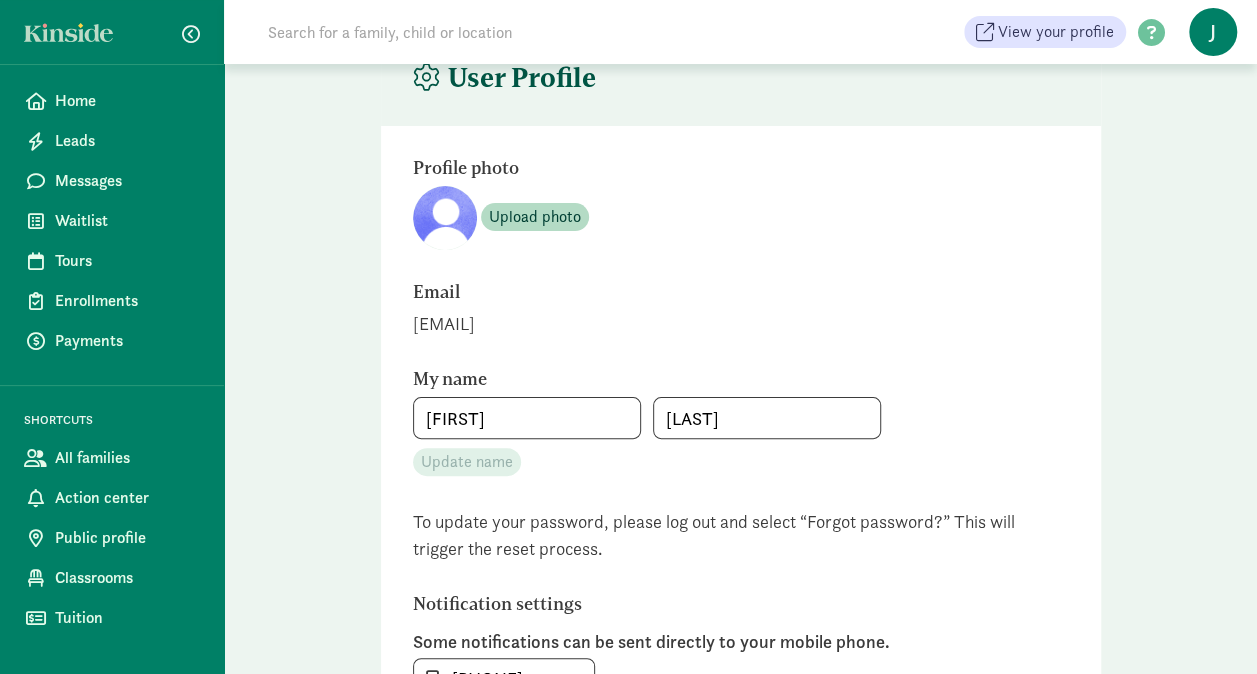 scroll, scrollTop: 0, scrollLeft: 0, axis: both 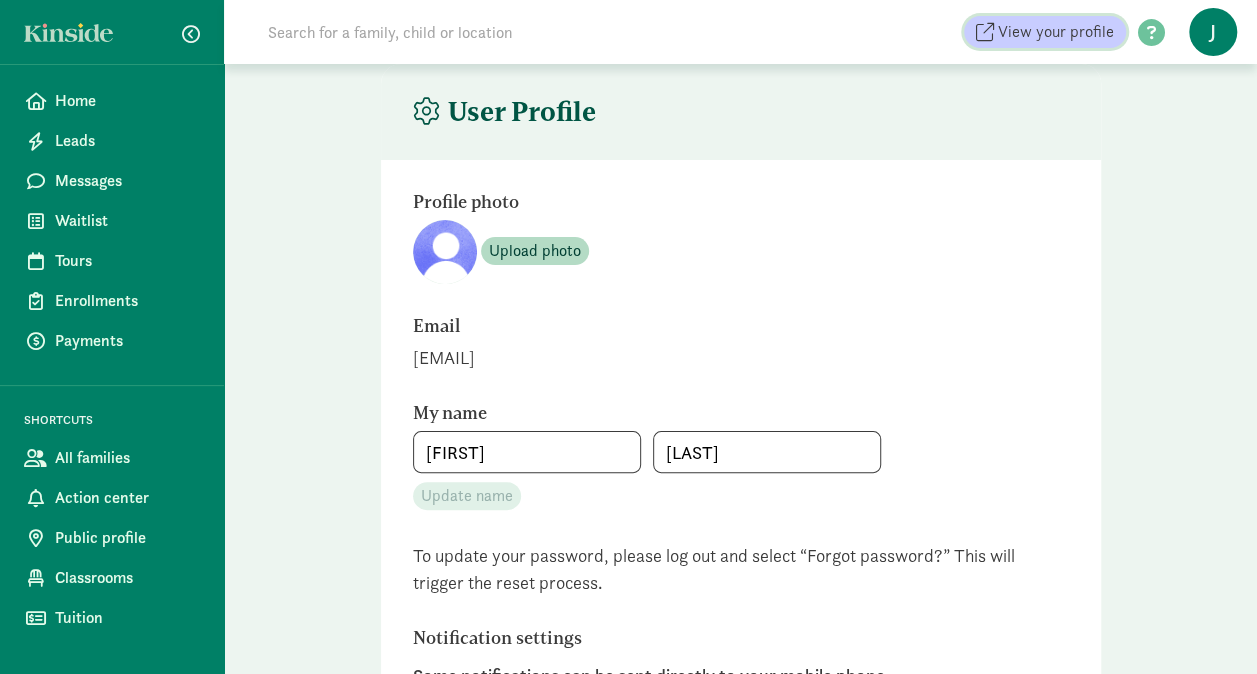 click on "View your profile" at bounding box center (1056, 32) 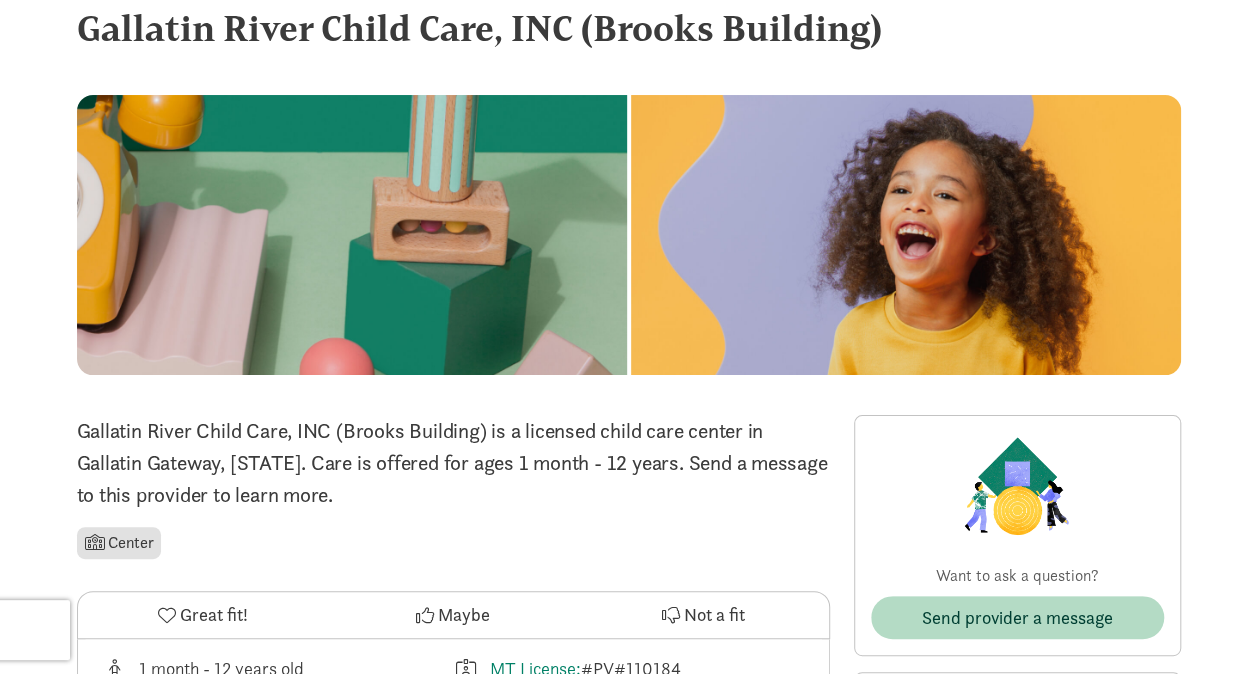 scroll, scrollTop: 300, scrollLeft: 0, axis: vertical 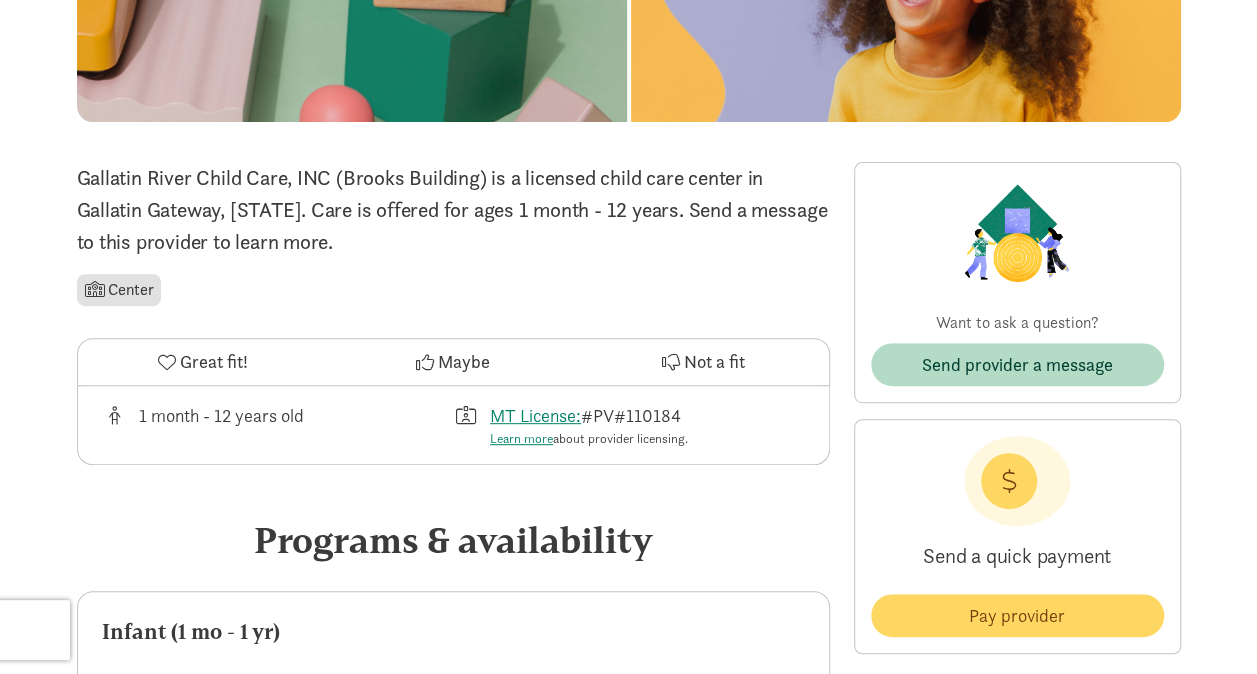 click on "Center" at bounding box center (119, 290) 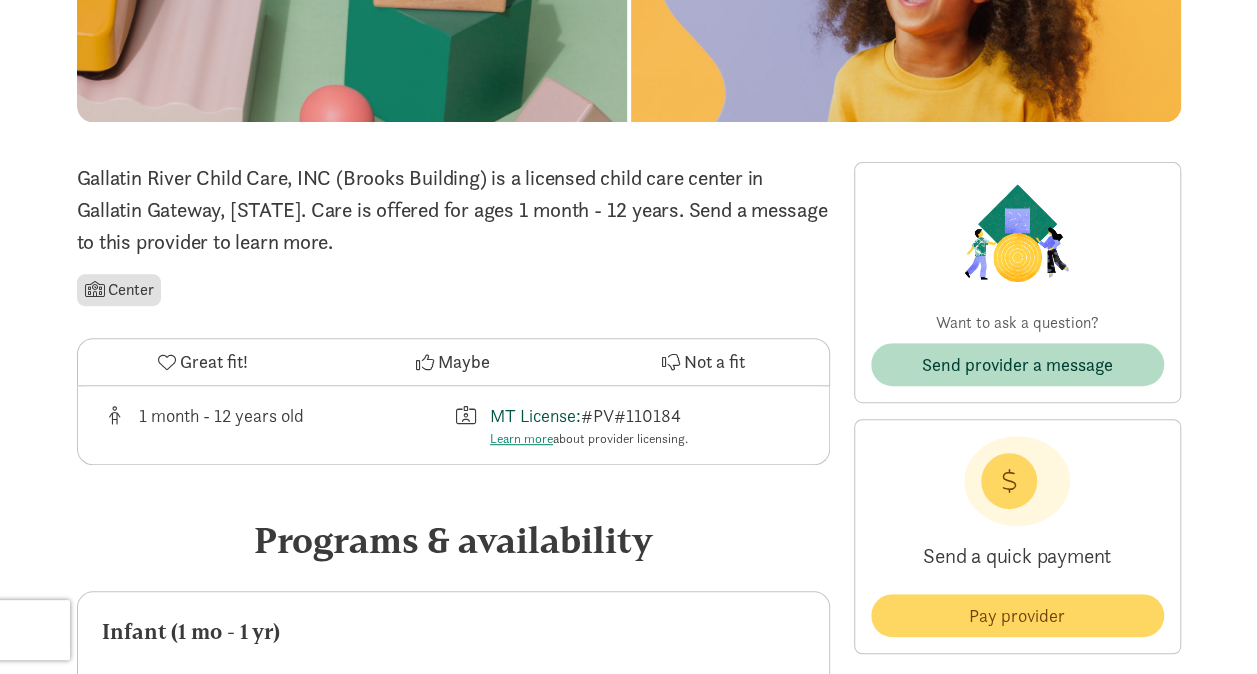 click on "MT License:" at bounding box center (535, 415) 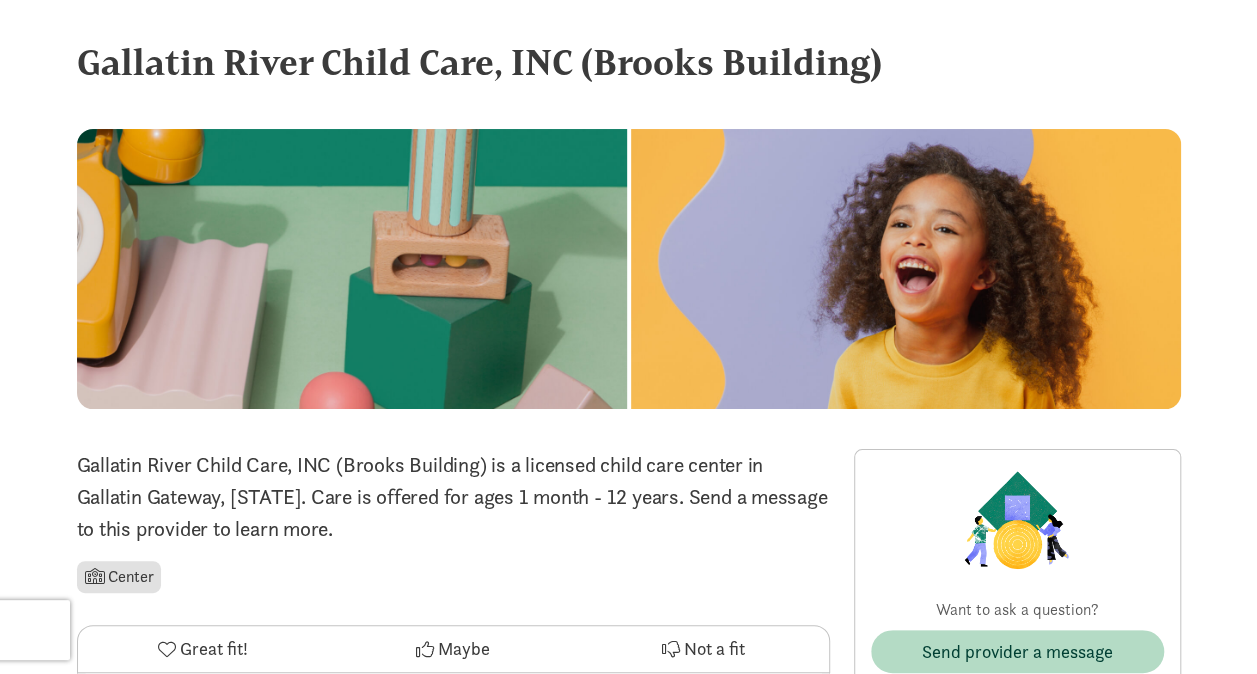 scroll, scrollTop: 0, scrollLeft: 0, axis: both 